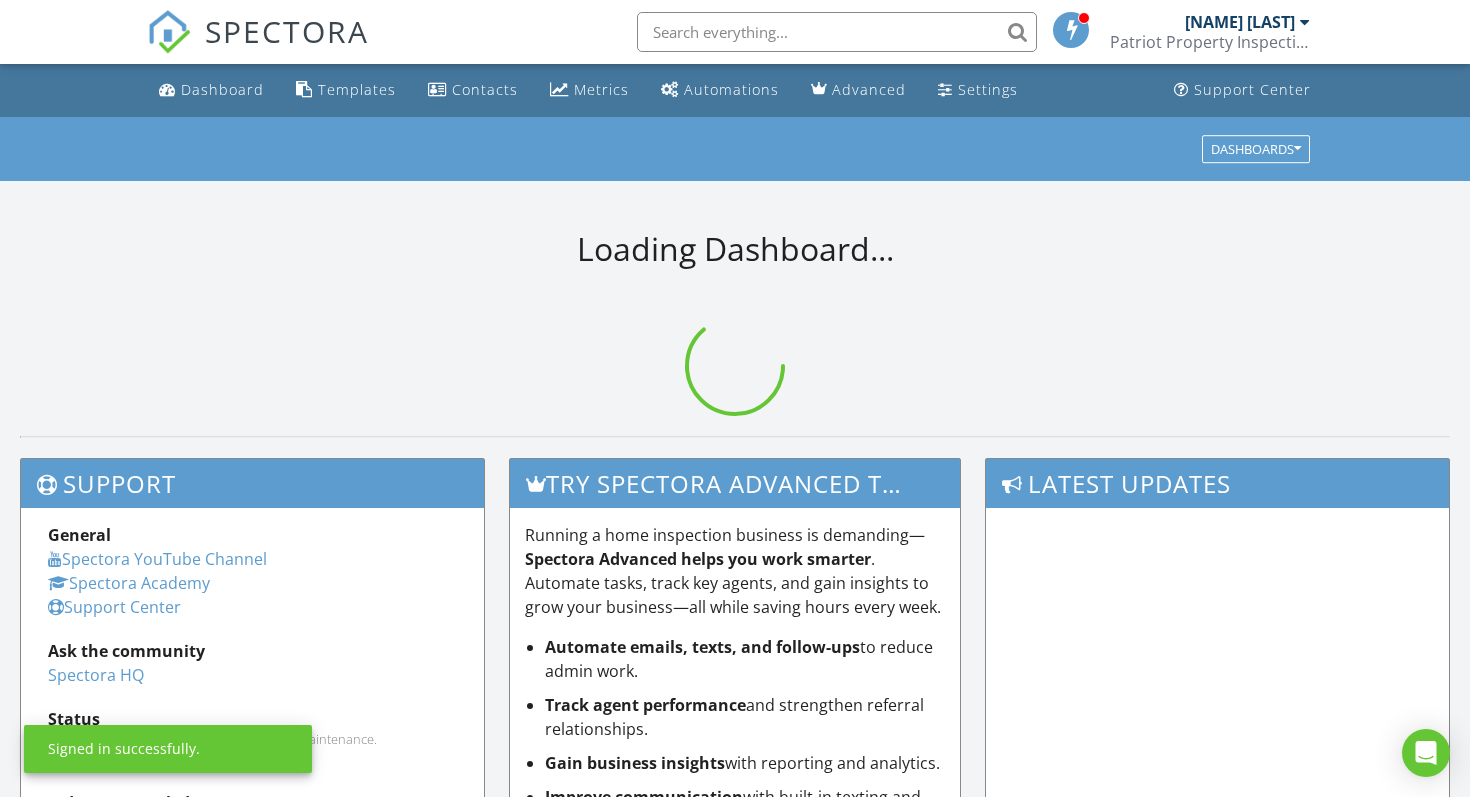 scroll, scrollTop: 0, scrollLeft: 0, axis: both 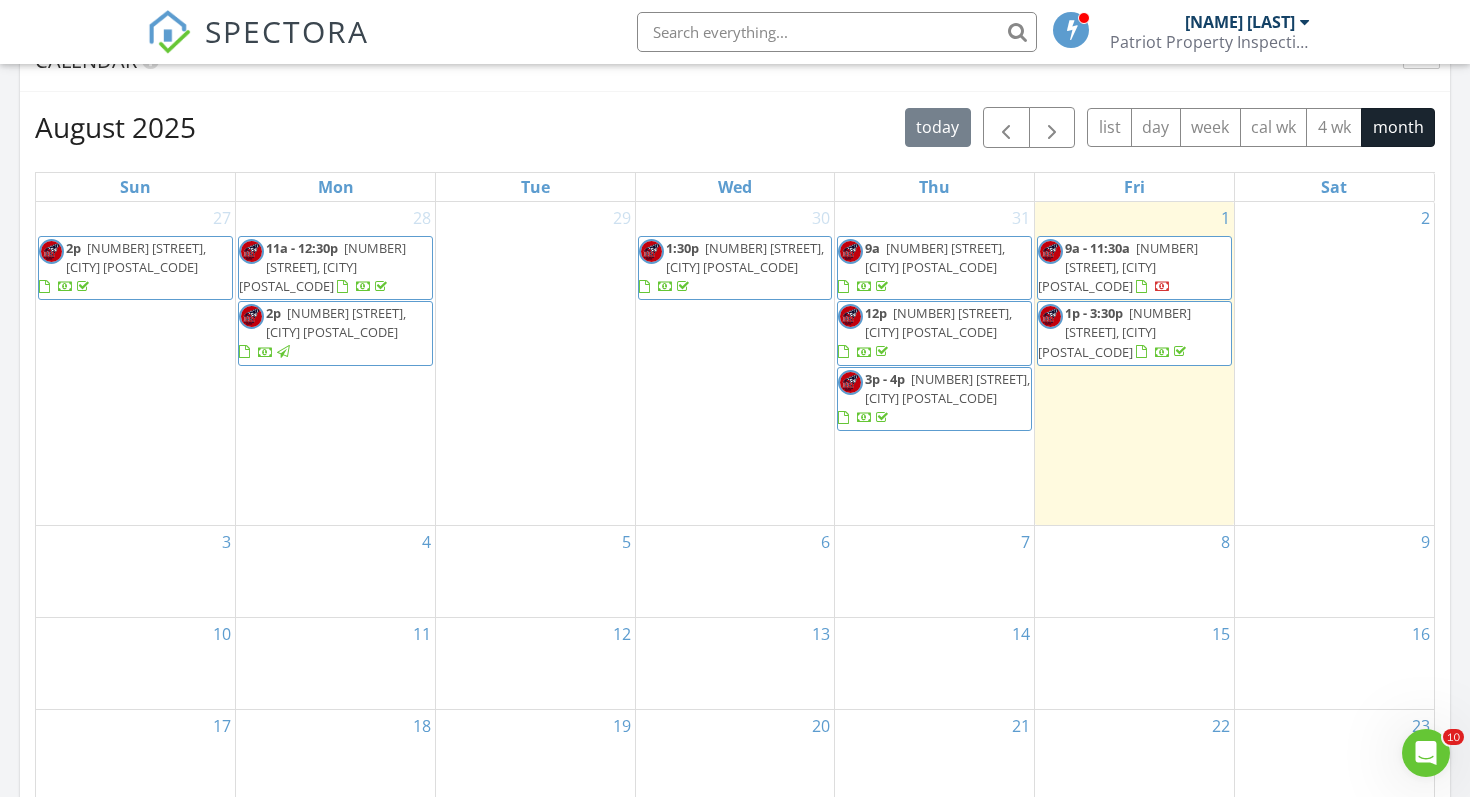 click on "3055 Blackberry Ln, Prince Frederick 20678" at bounding box center [136, 257] 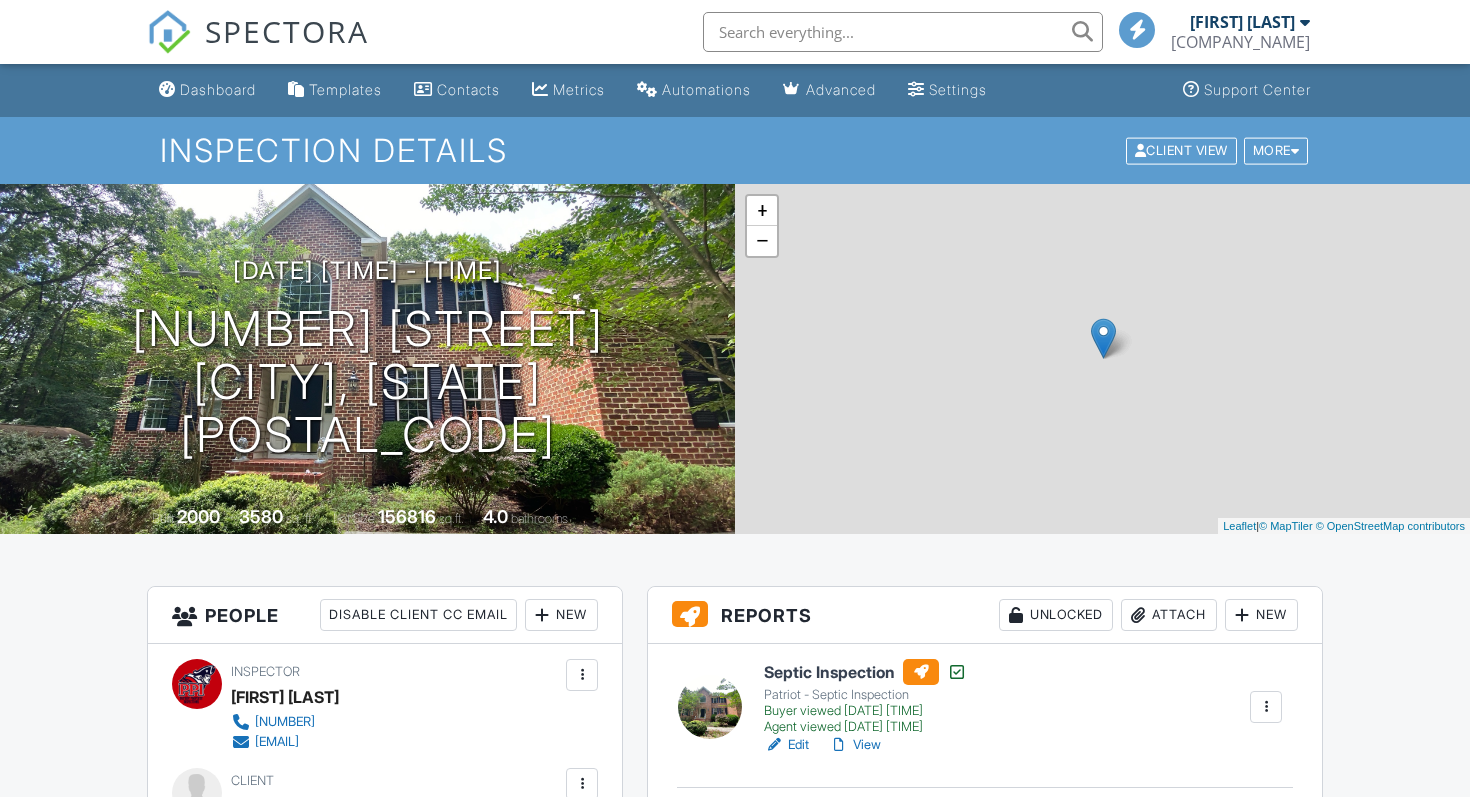 scroll, scrollTop: 0, scrollLeft: 0, axis: both 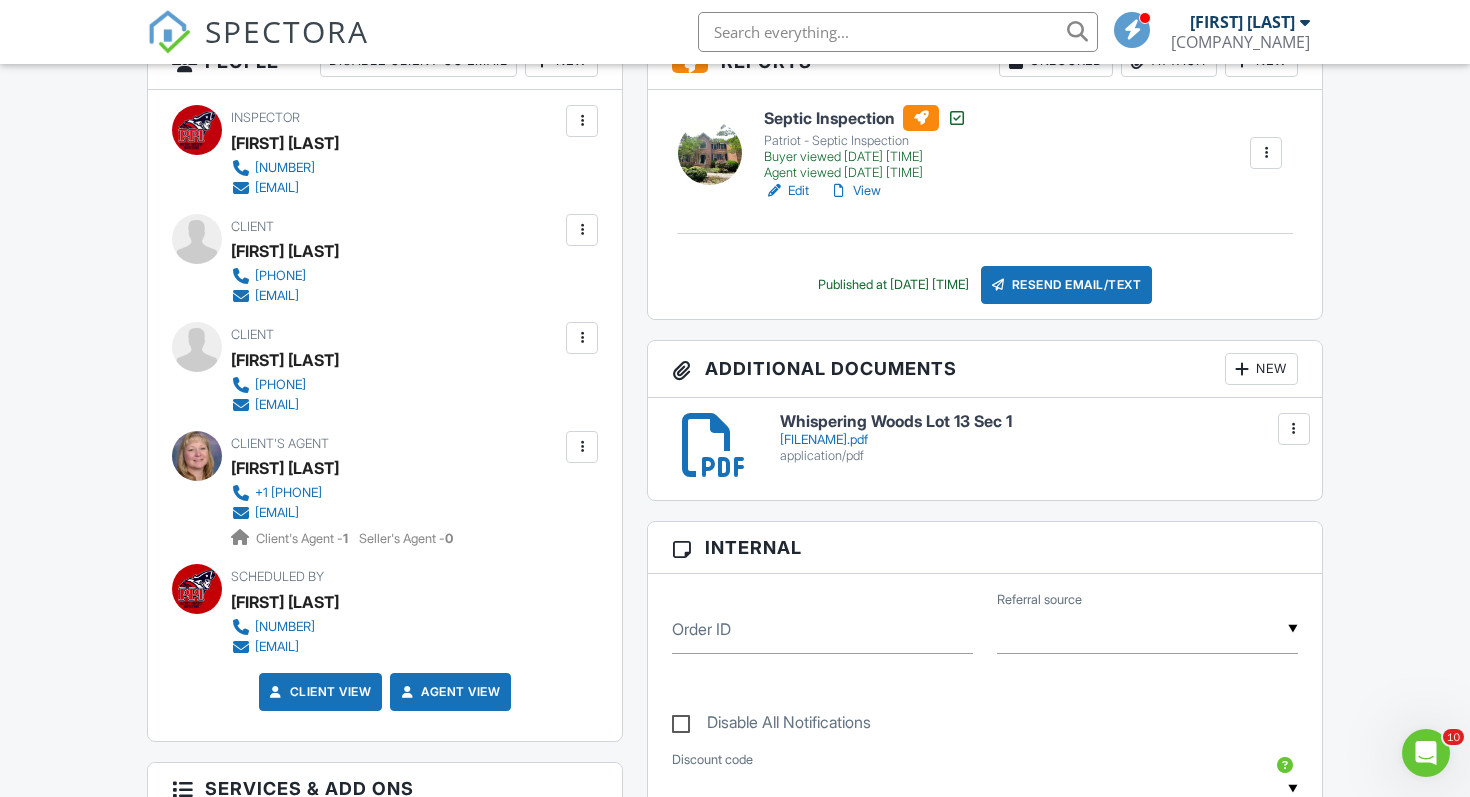 drag, startPoint x: 396, startPoint y: 413, endPoint x: 263, endPoint y: 411, distance: 133.01503 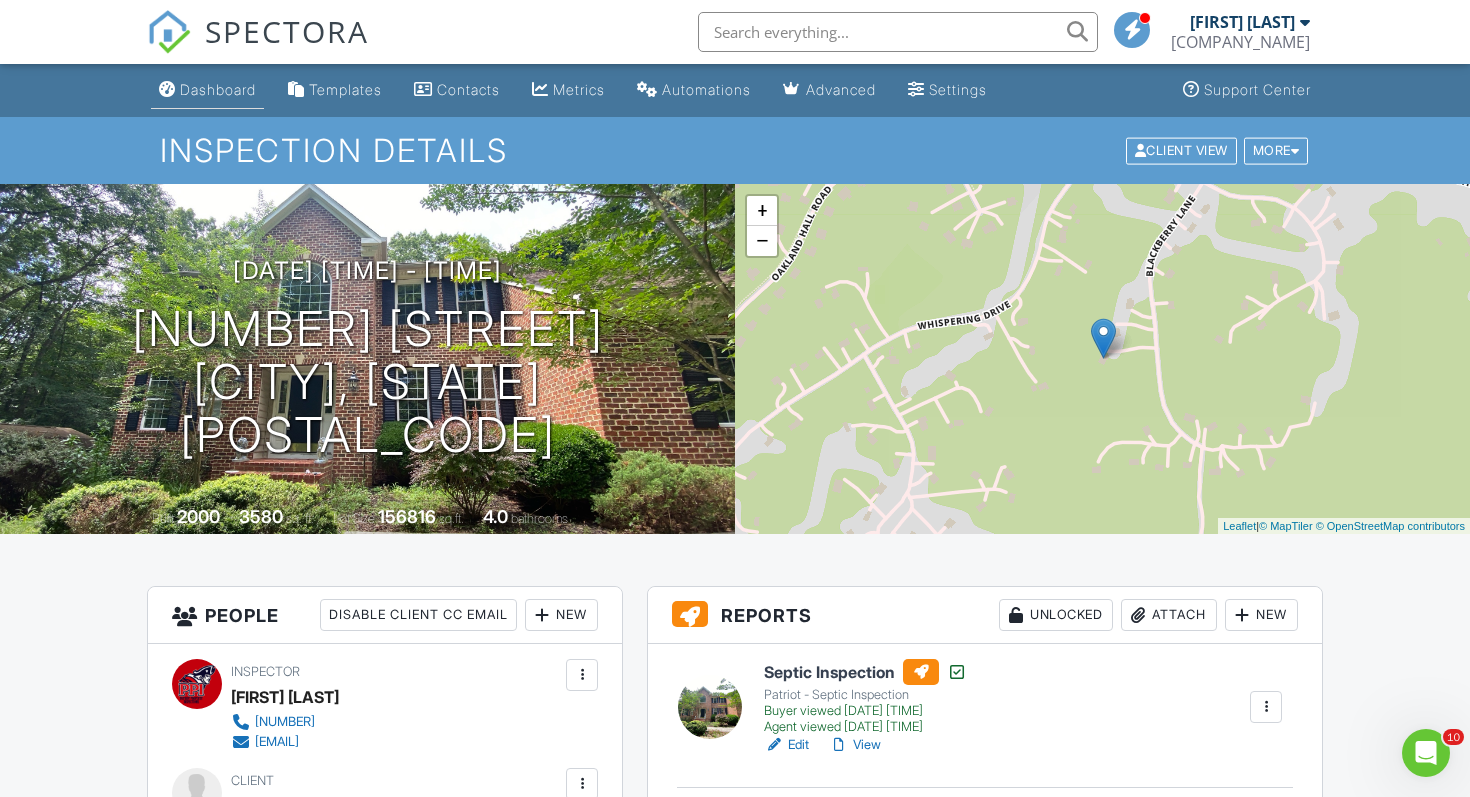 click on "Dashboard" at bounding box center [218, 89] 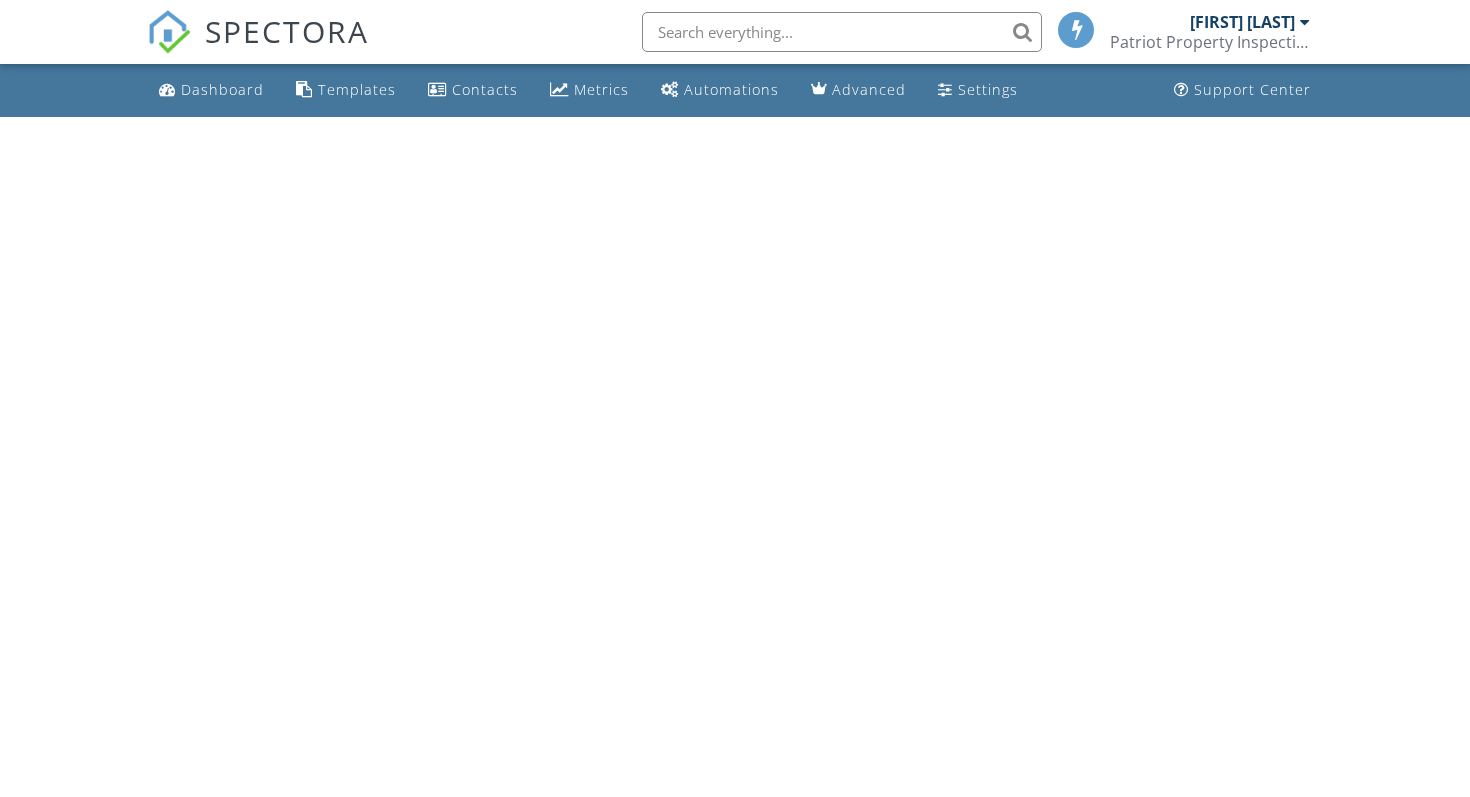scroll, scrollTop: 0, scrollLeft: 0, axis: both 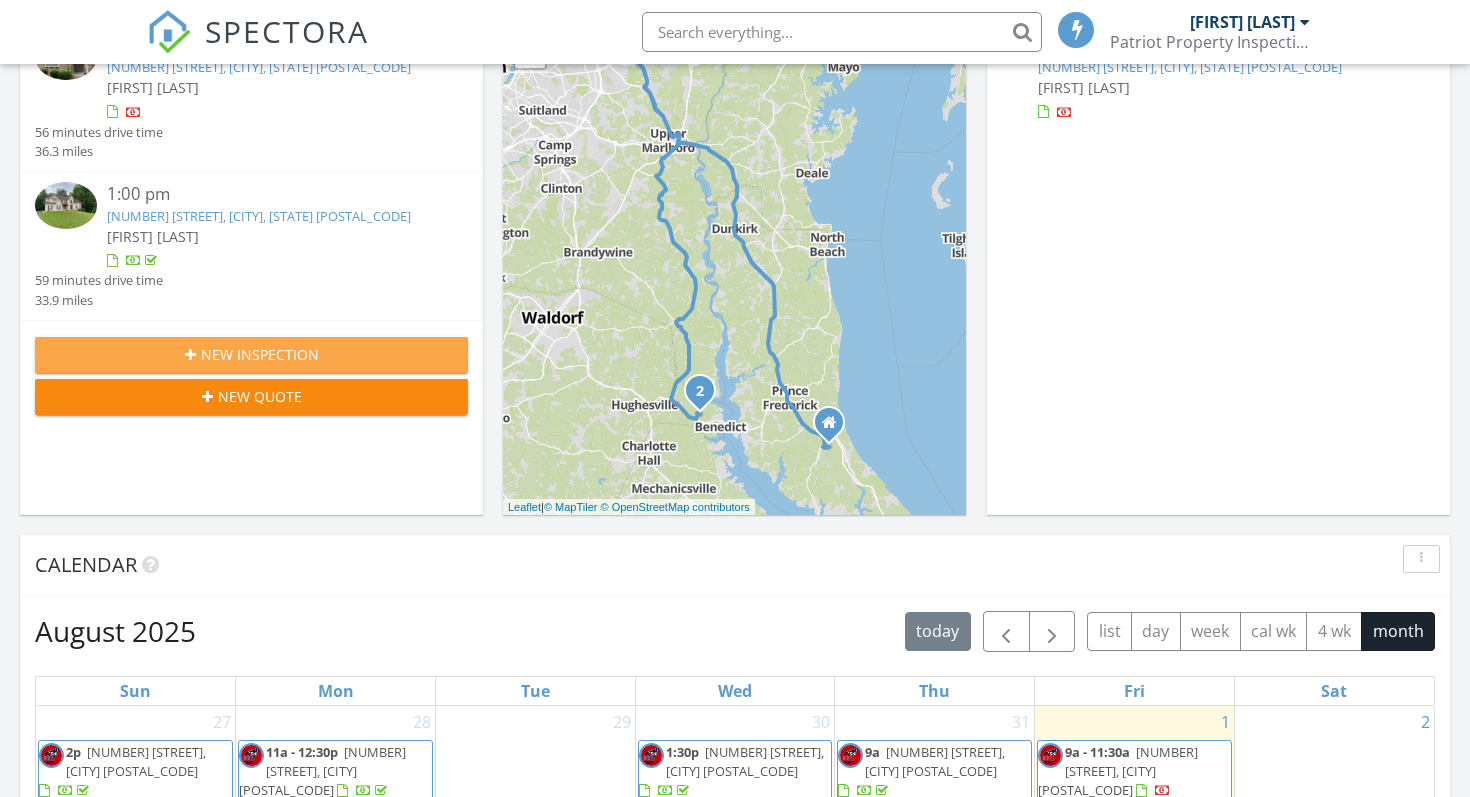 click on "New Inspection" at bounding box center [251, 354] 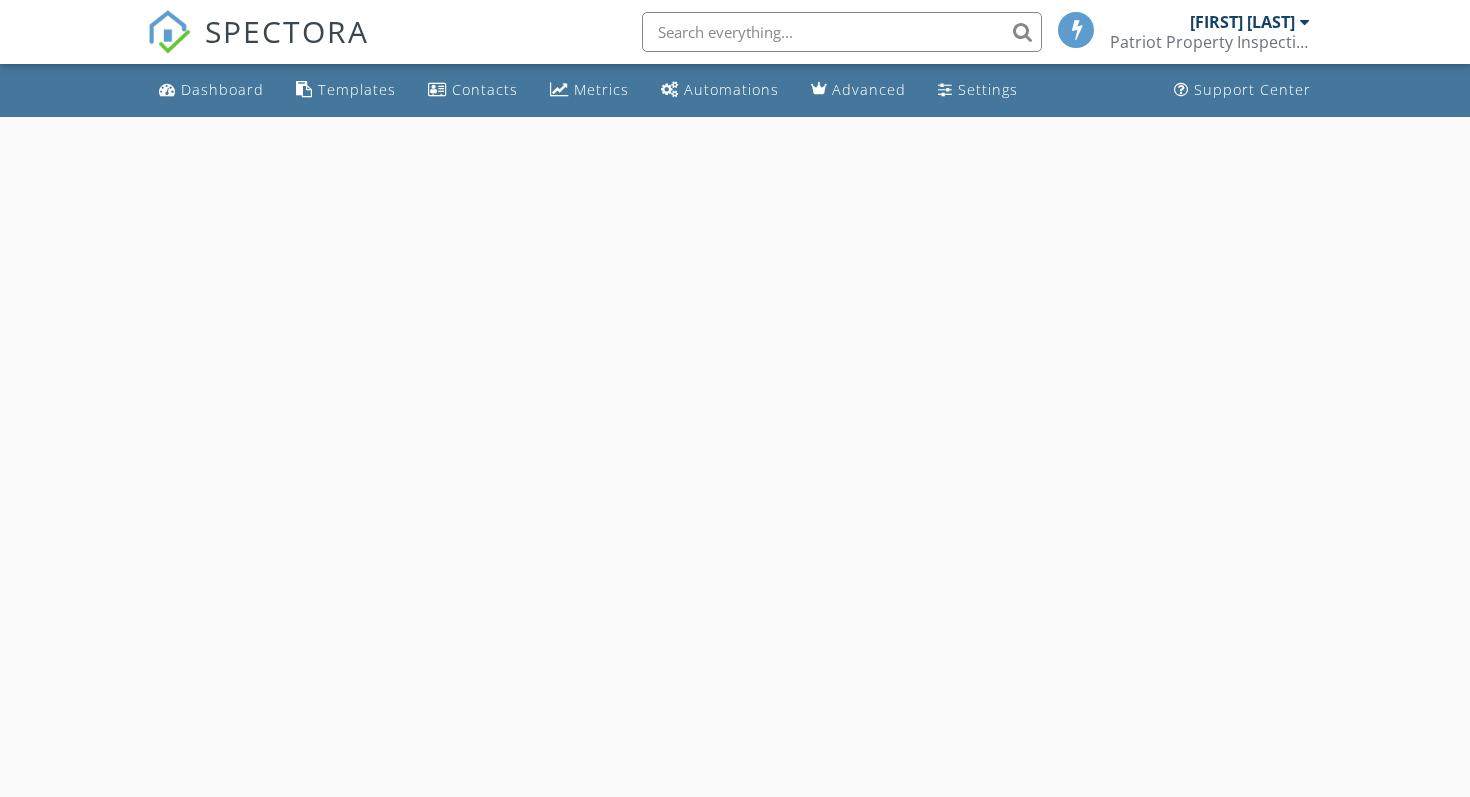 scroll, scrollTop: 0, scrollLeft: 0, axis: both 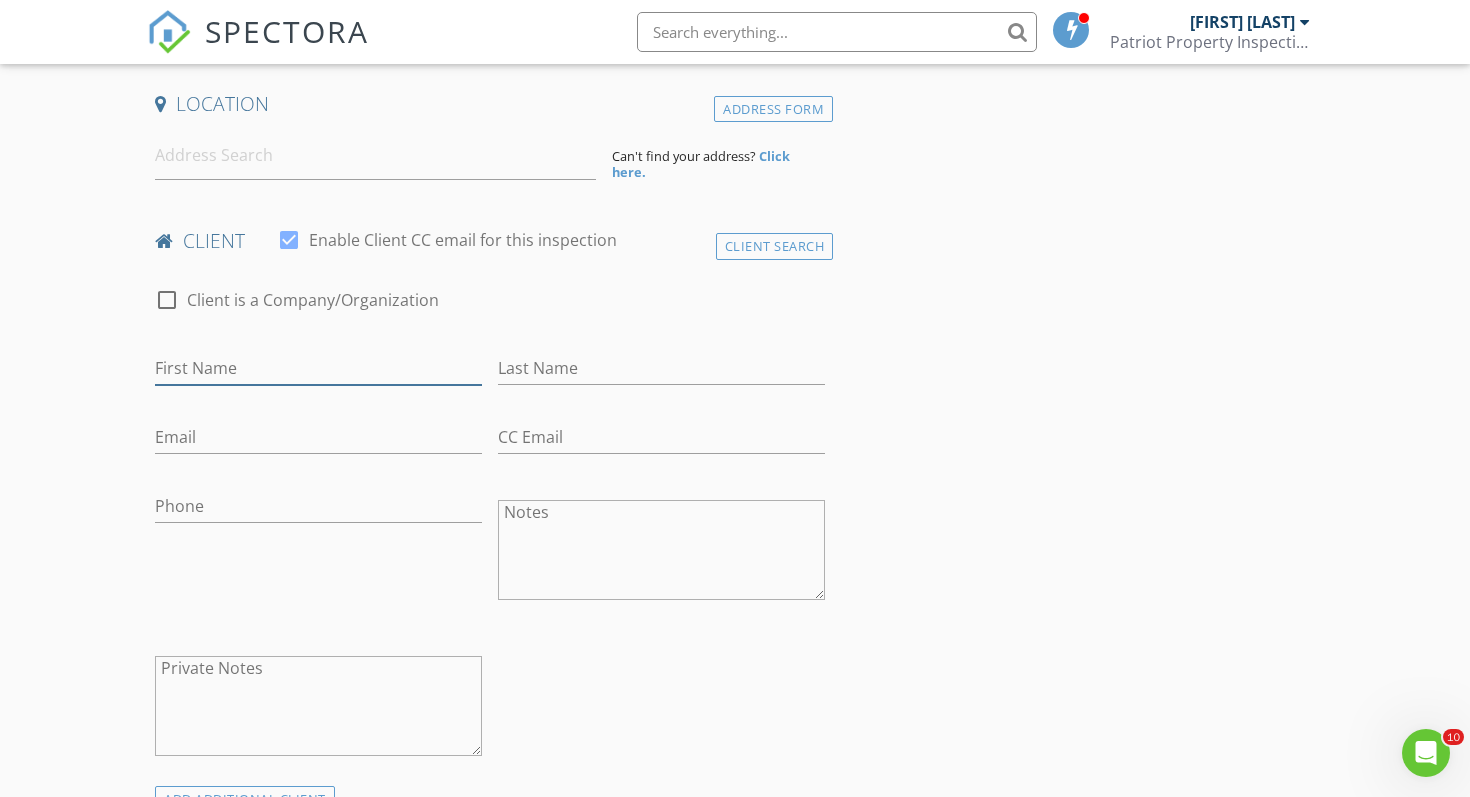 click on "First Name" at bounding box center [318, 368] 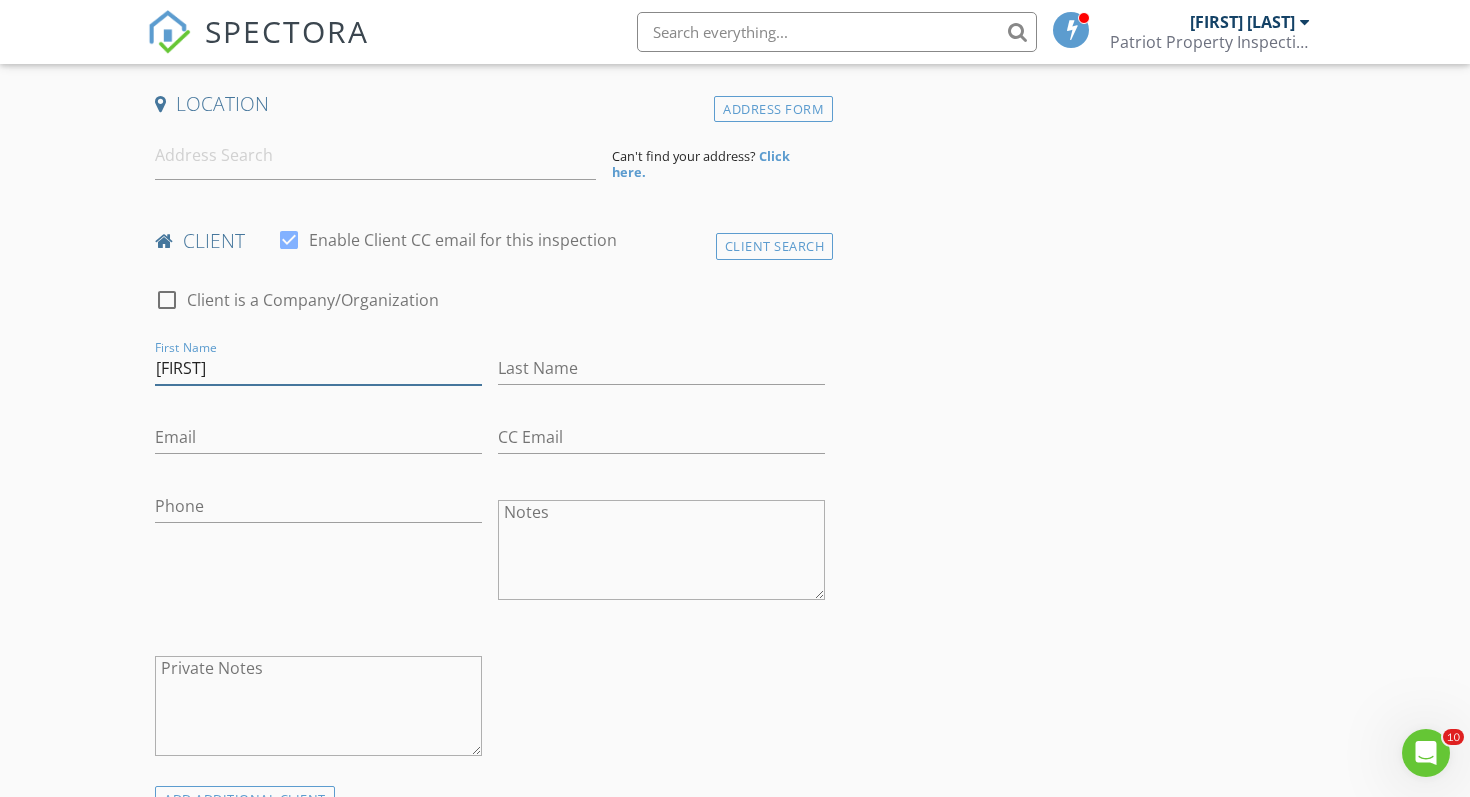type on "Paula" 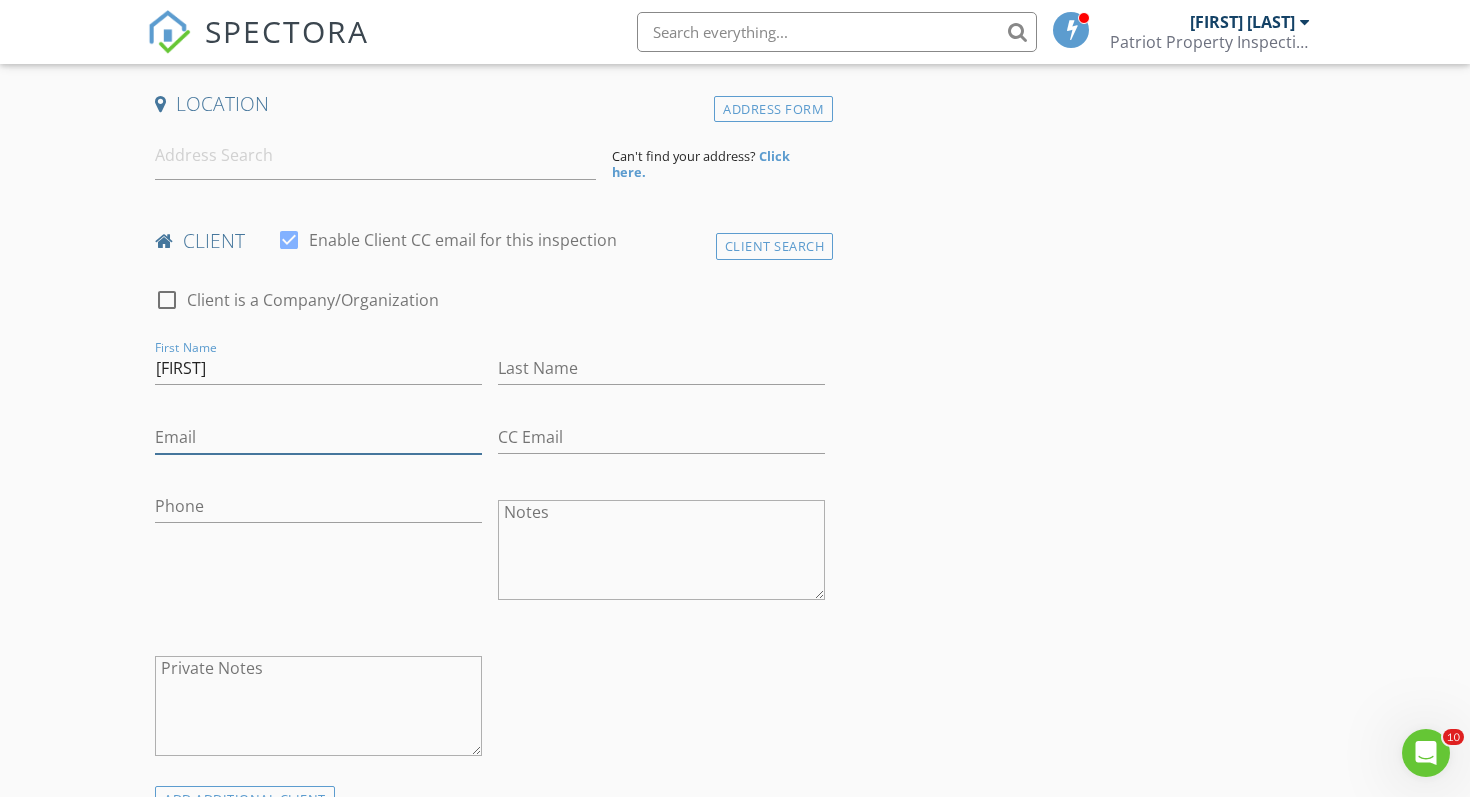 click on "Email" at bounding box center (318, 437) 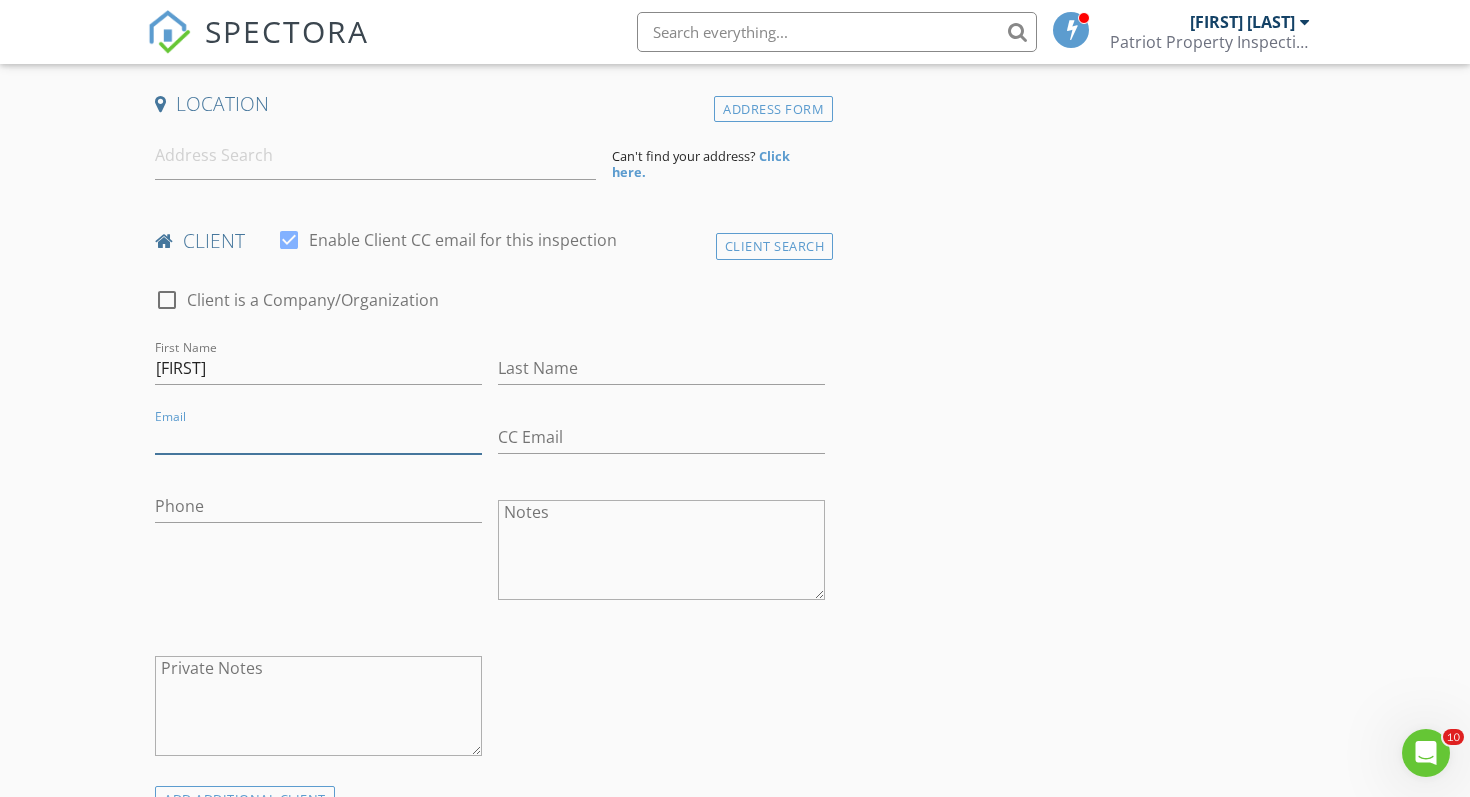 paste on "Paula9250@outlook.com" 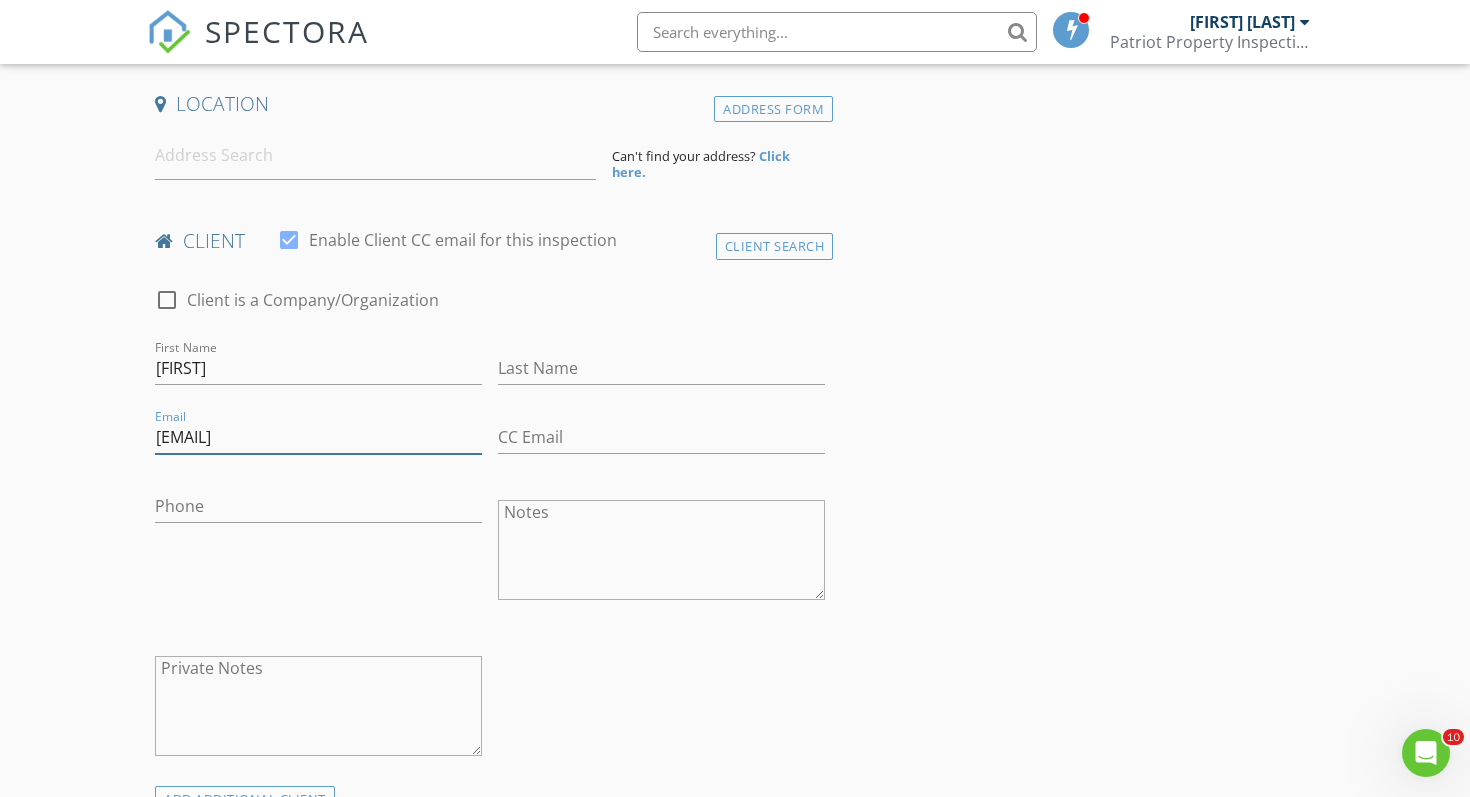 type on "Paula9250@outlook.com" 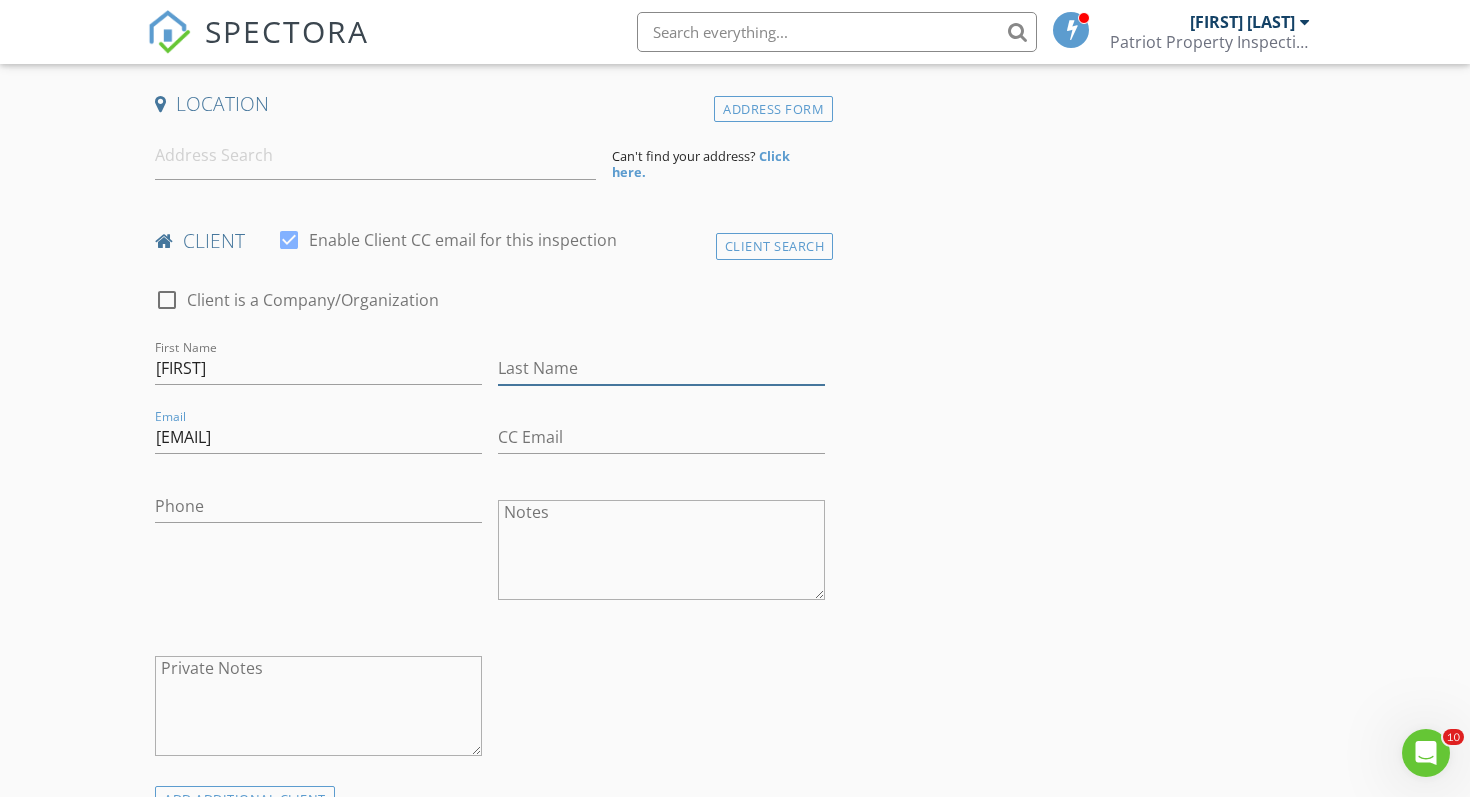 click on "Last Name" at bounding box center (661, 368) 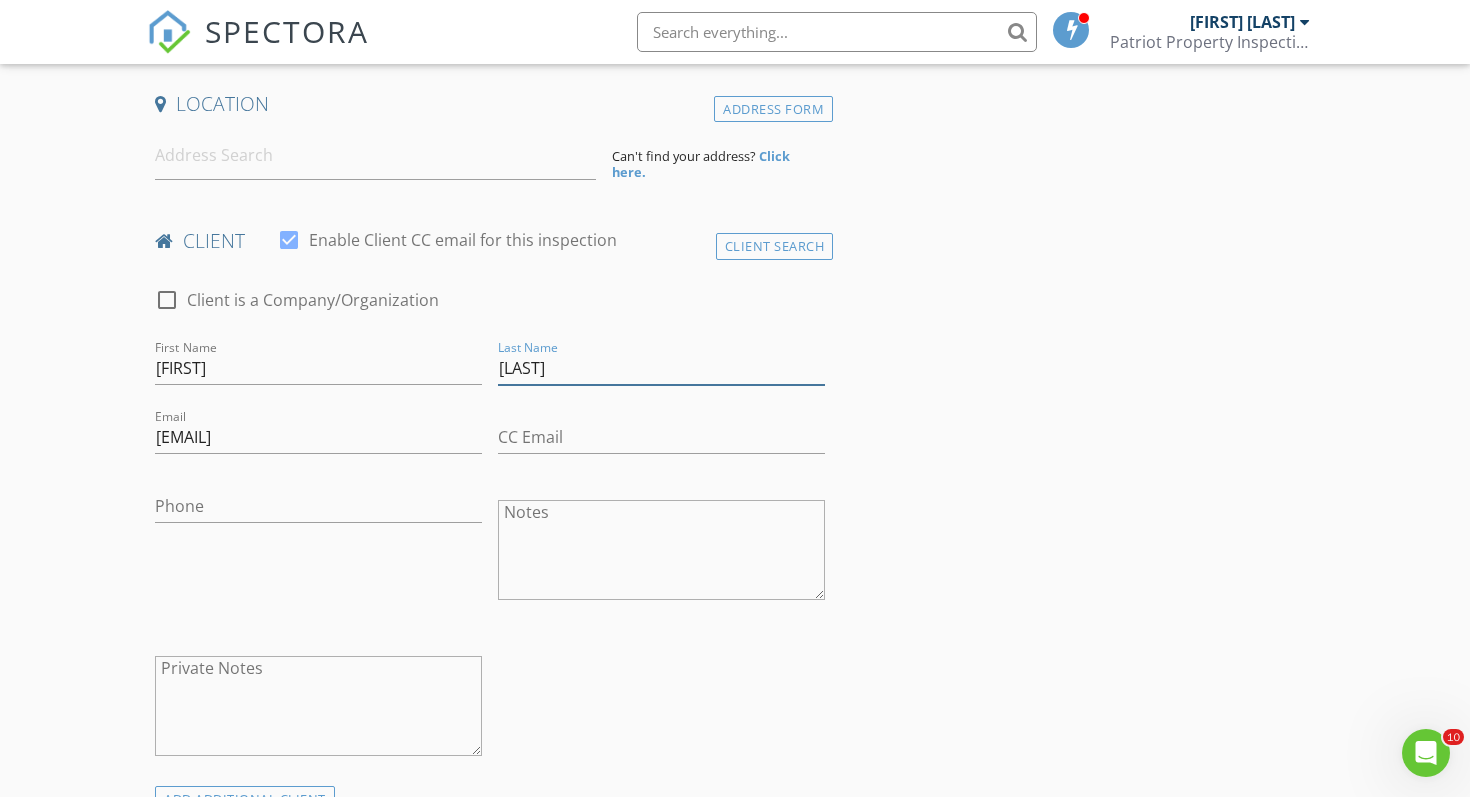 type on "Williams" 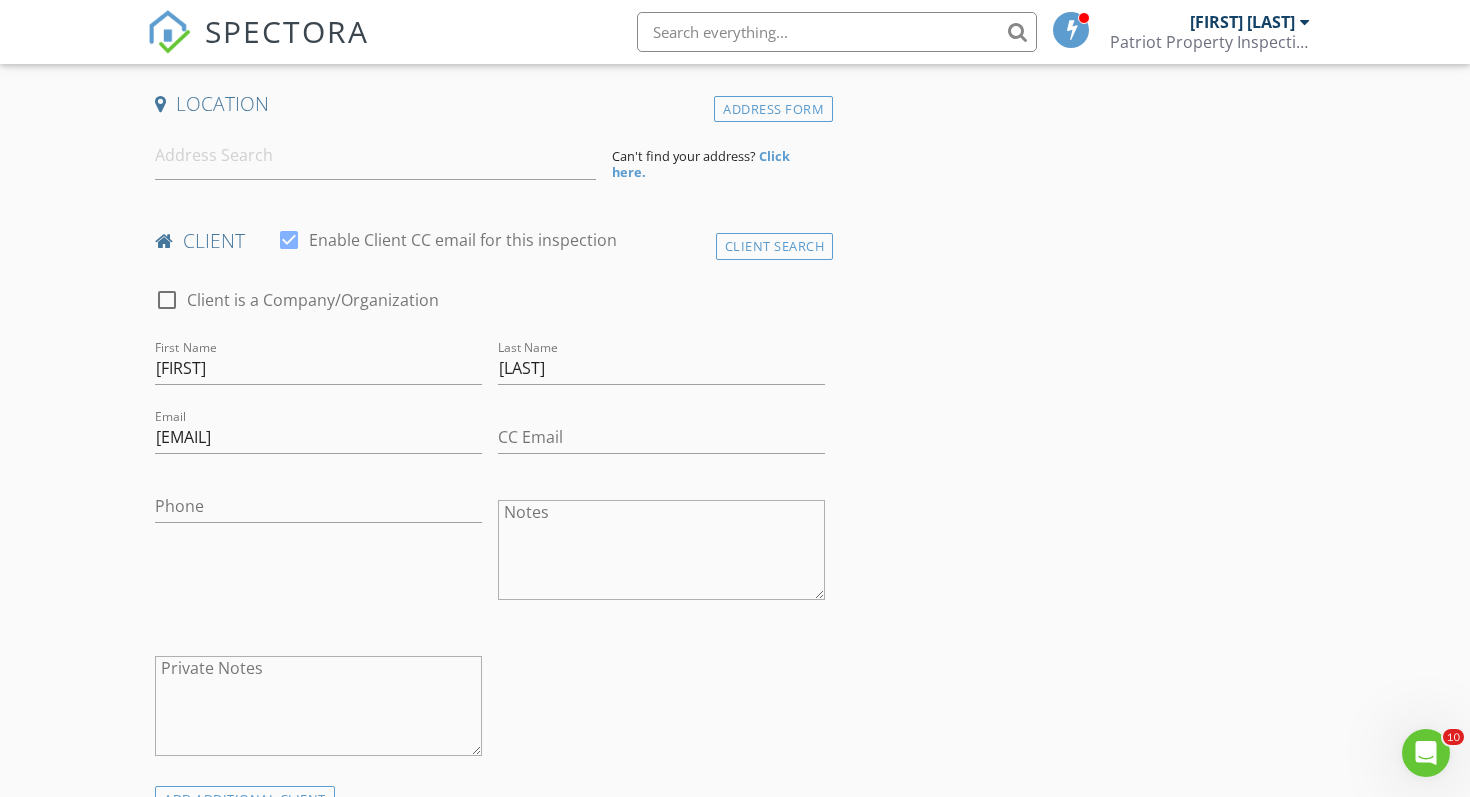 click on "New Inspection
Click here to use the New Order Form
INSPECTOR(S)
check_box   Joey Keller   PRIMARY   Joey Keller arrow_drop_down   check_box_outline_blank Joey Keller specifically requested
Date/Time
08/02/2025 8:00 AM
Location
Address Form       Can't find your address?   Click here.
client
check_box Enable Client CC email for this inspection   Client Search     check_box_outline_blank Client is a Company/Organization     First Name Paula   Last Name Williams   Email Paula9250@outlook.com   CC Email   Phone           Notes   Private Notes
ADD ADDITIONAL client
SERVICES
arrow_drop_down     Select Discount Code arrow_drop_down    Charges       TOTAL   $0.00    Duration    No services with durations selected      Templates    No templates selected    Agreements" at bounding box center (735, 1197) 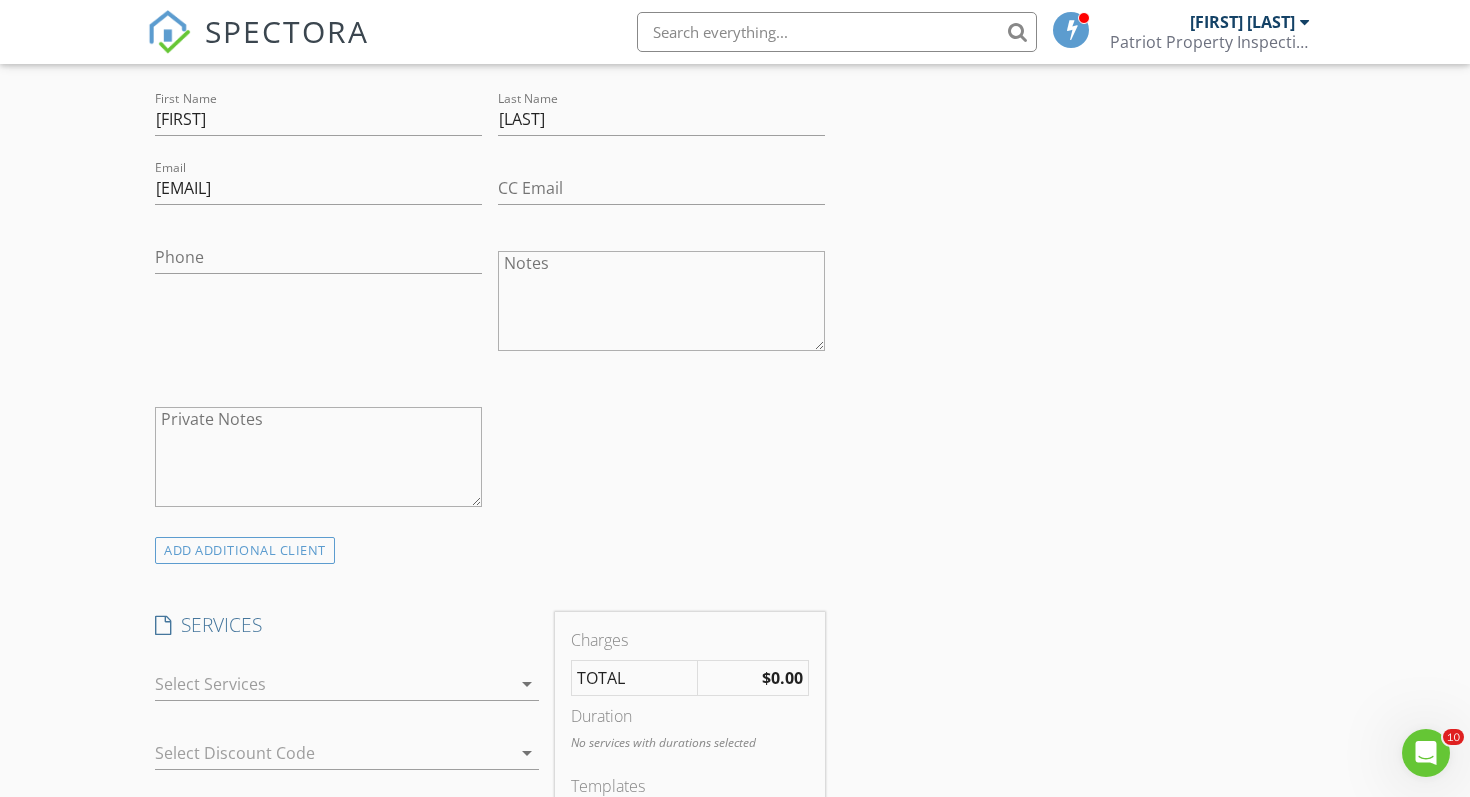 scroll, scrollTop: 700, scrollLeft: 0, axis: vertical 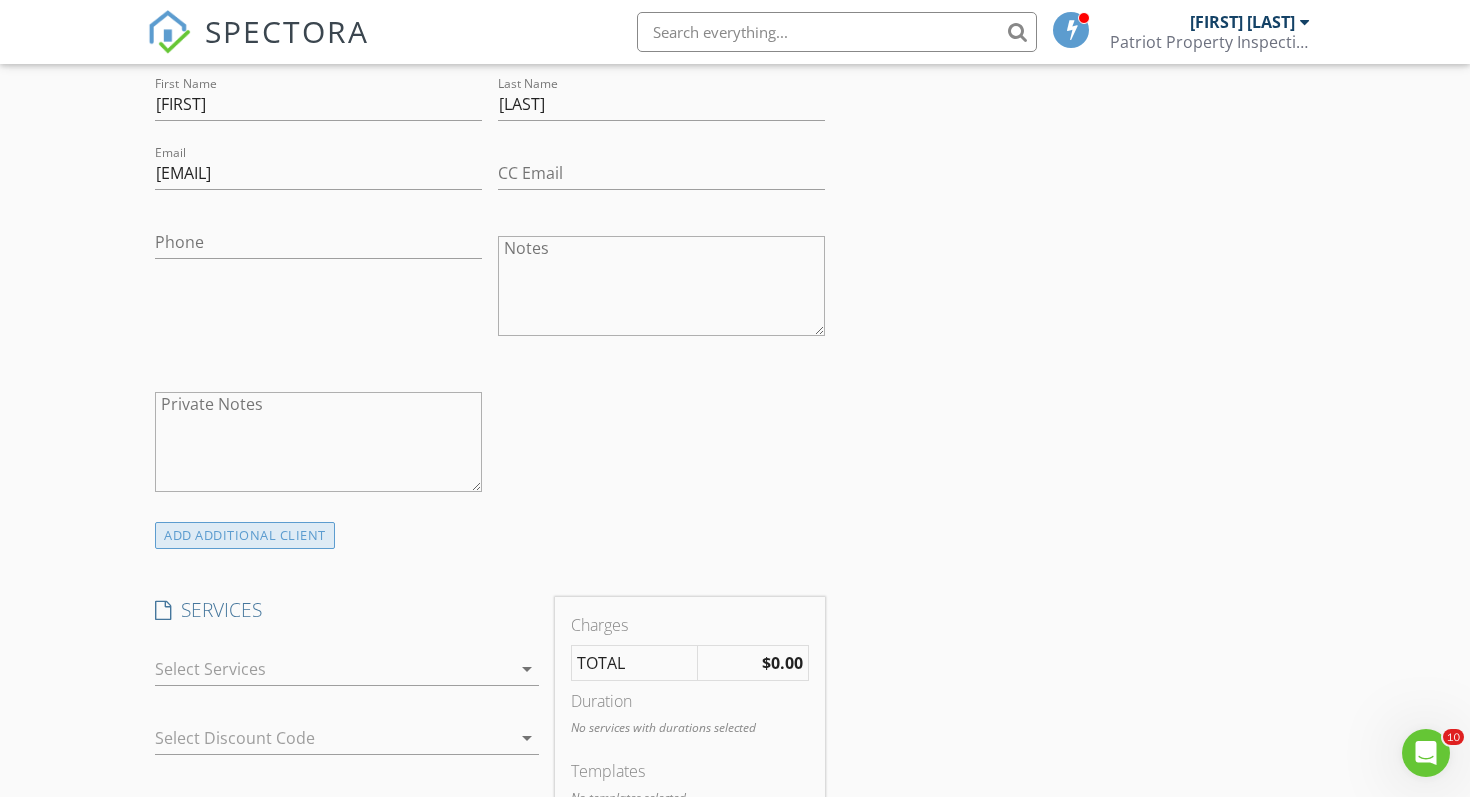 click on "ADD ADDITIONAL client" at bounding box center [245, 535] 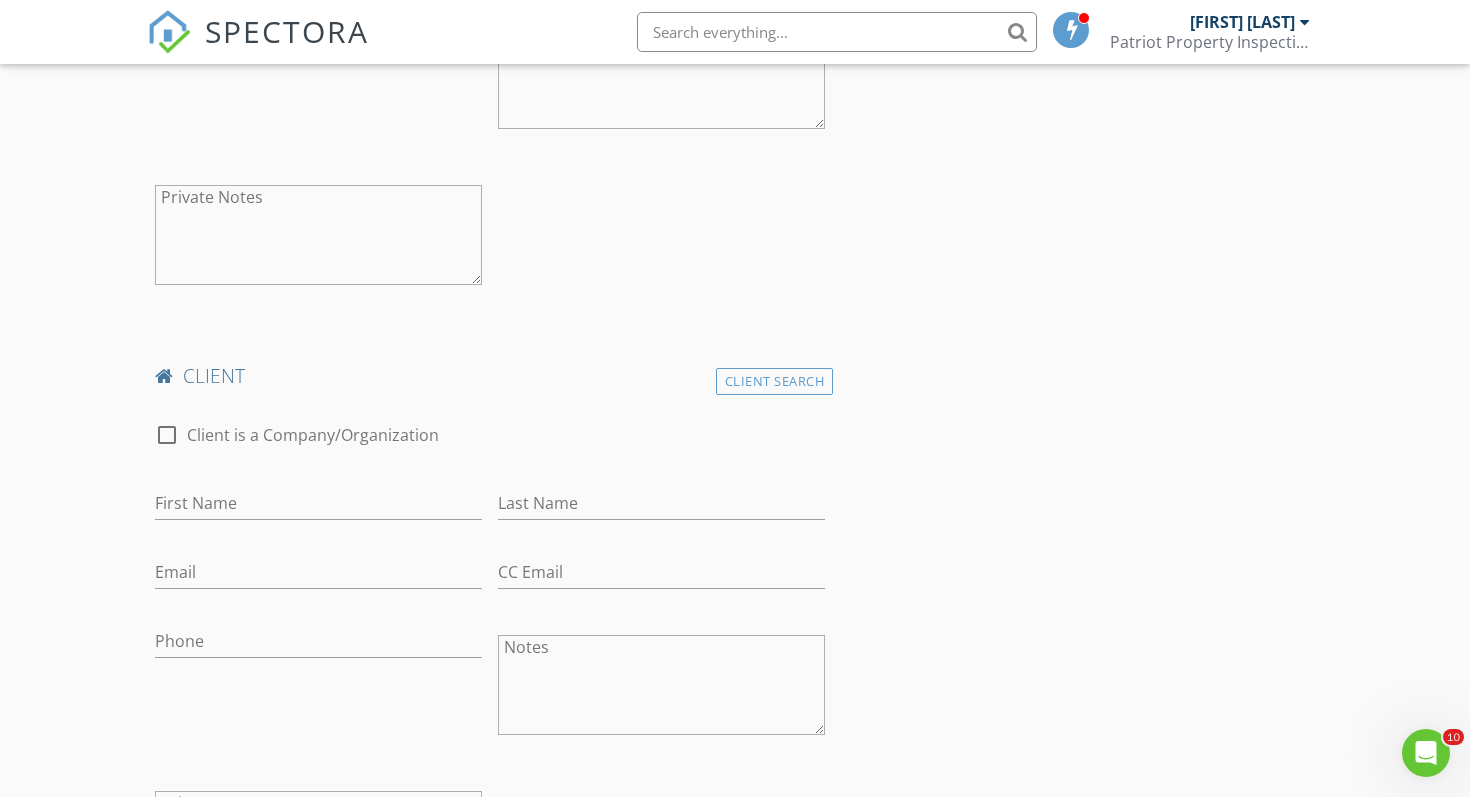 scroll, scrollTop: 991, scrollLeft: 0, axis: vertical 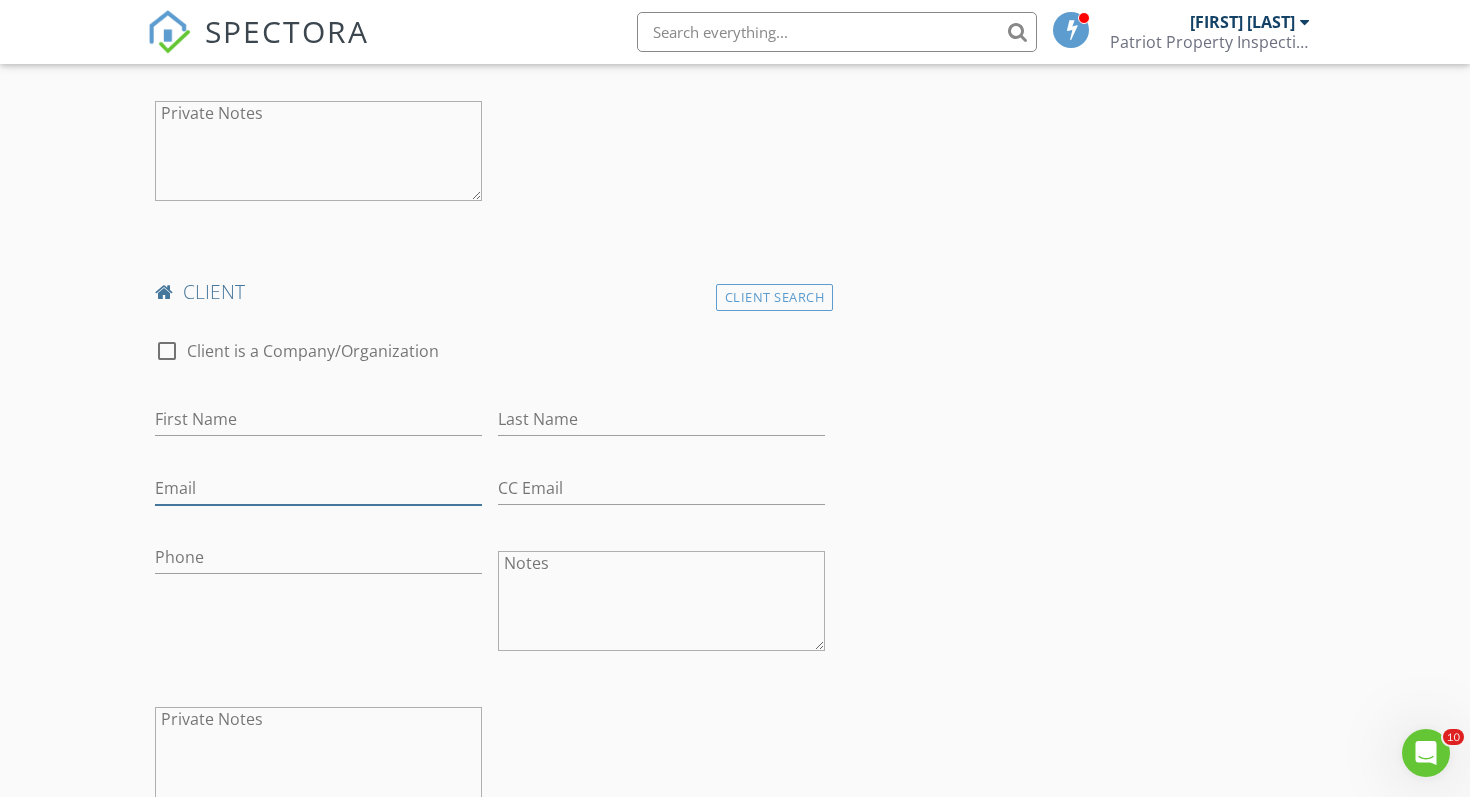 click on "Email" at bounding box center (318, 488) 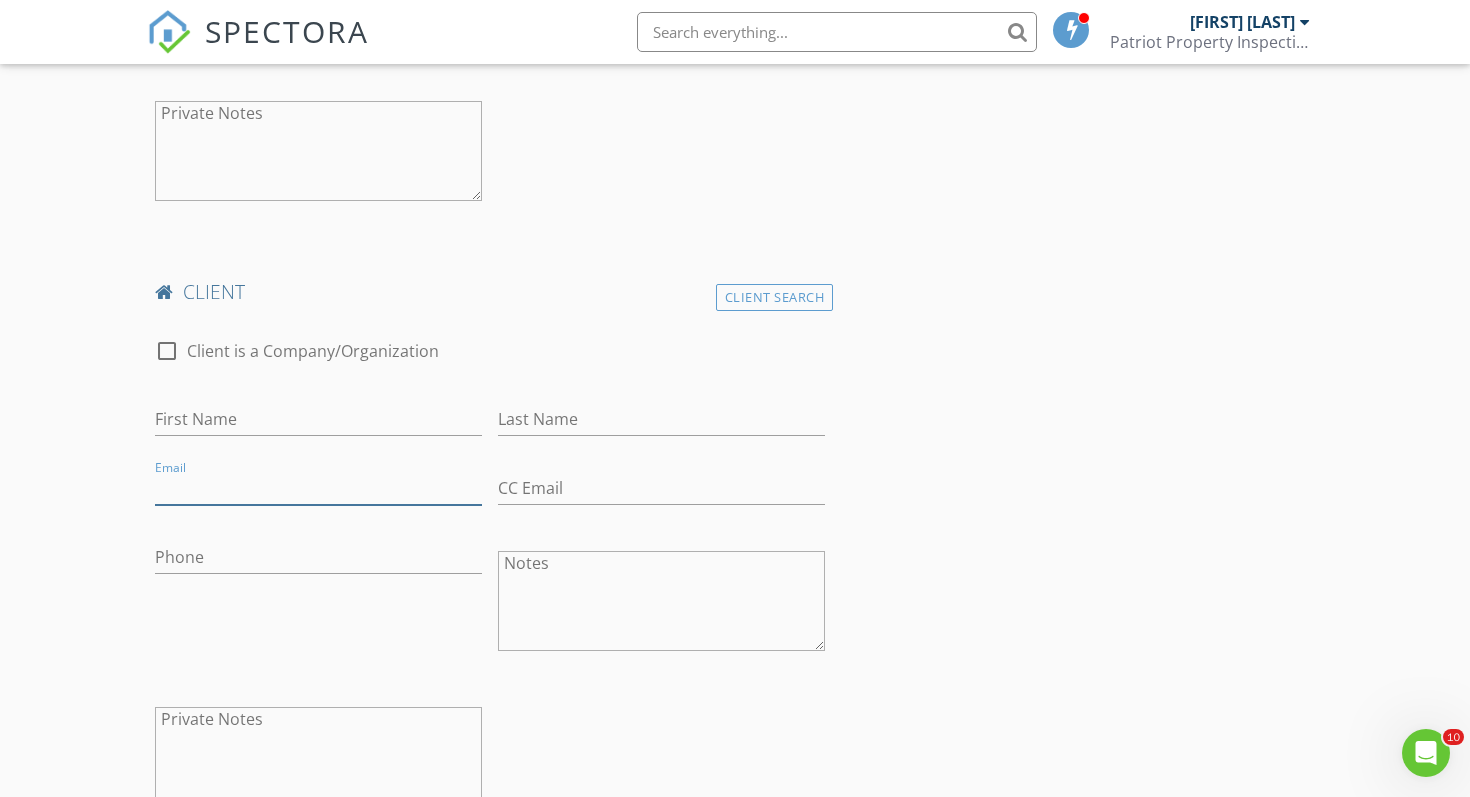 click on "Email" at bounding box center (318, 488) 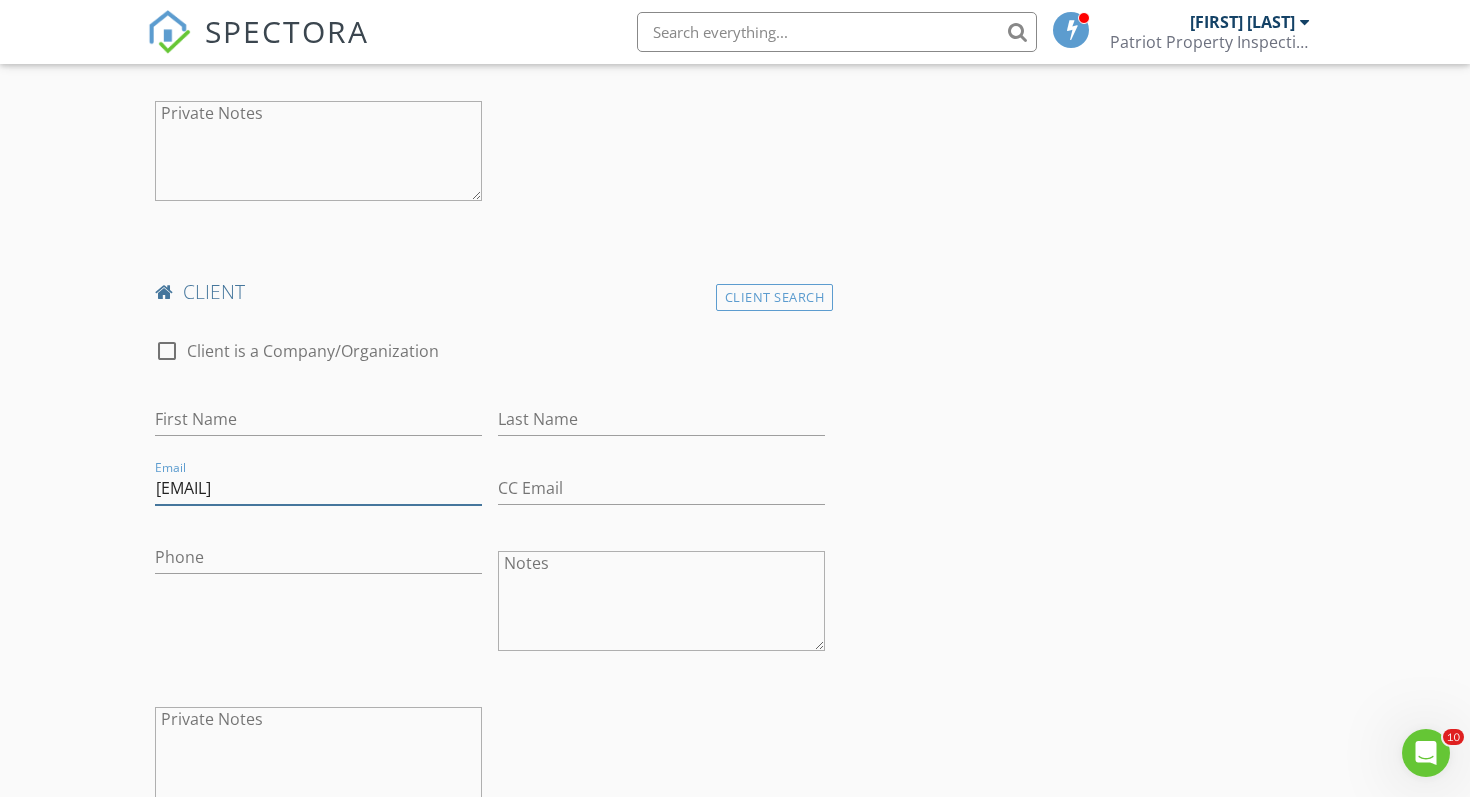 type on "[USERNAME]@[DOMAIN]" 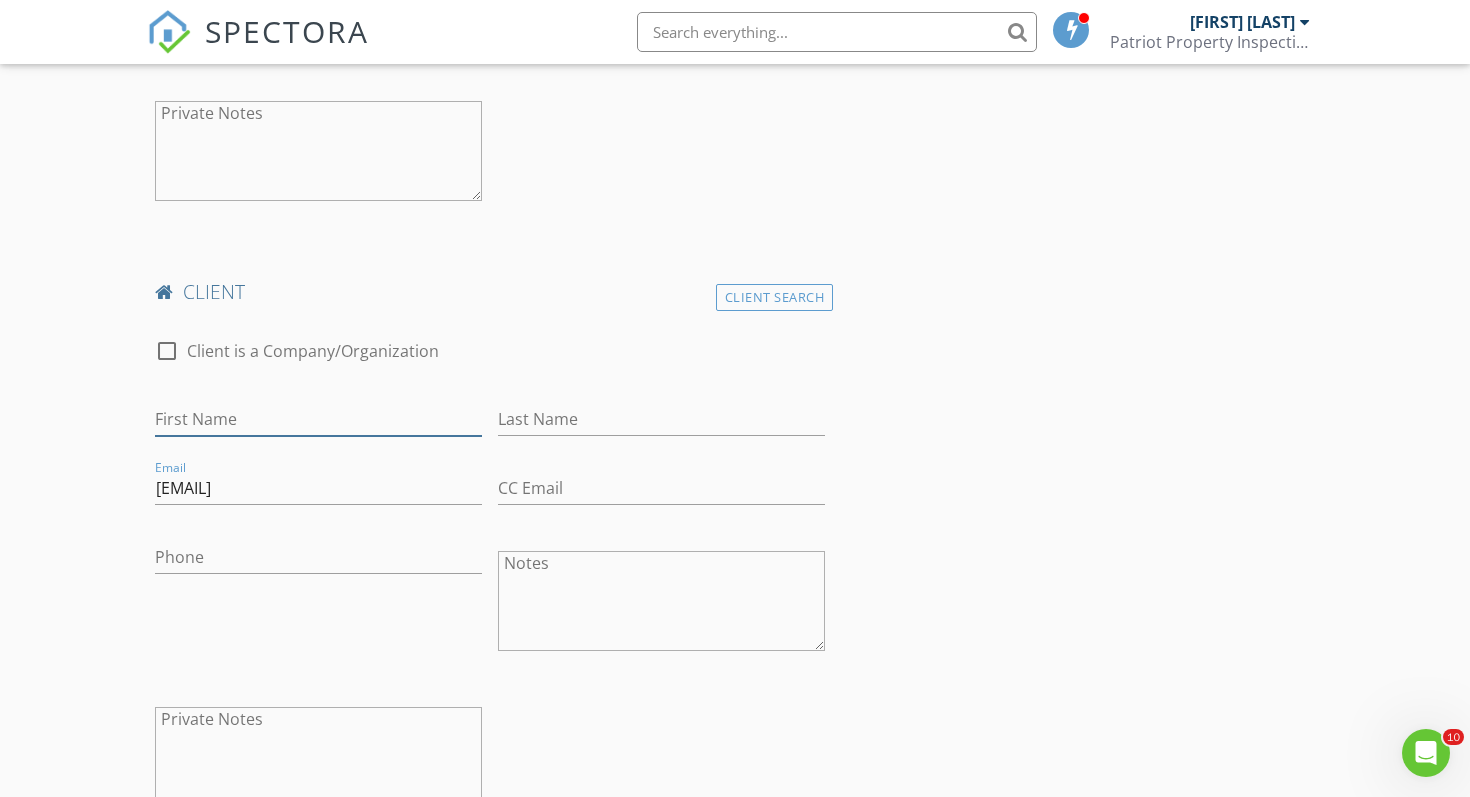click on "First Name" at bounding box center (318, 419) 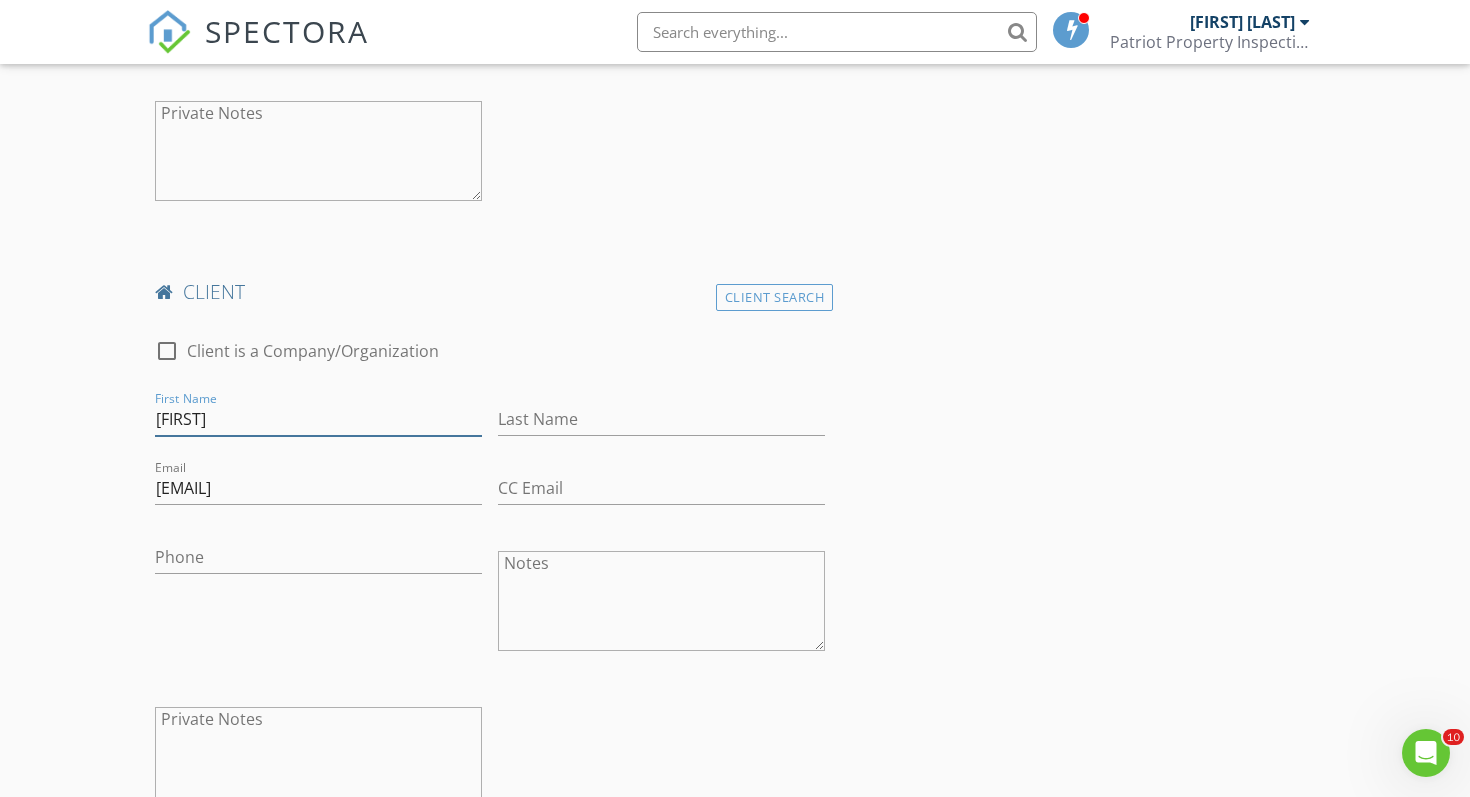 type on "[FIRST]" 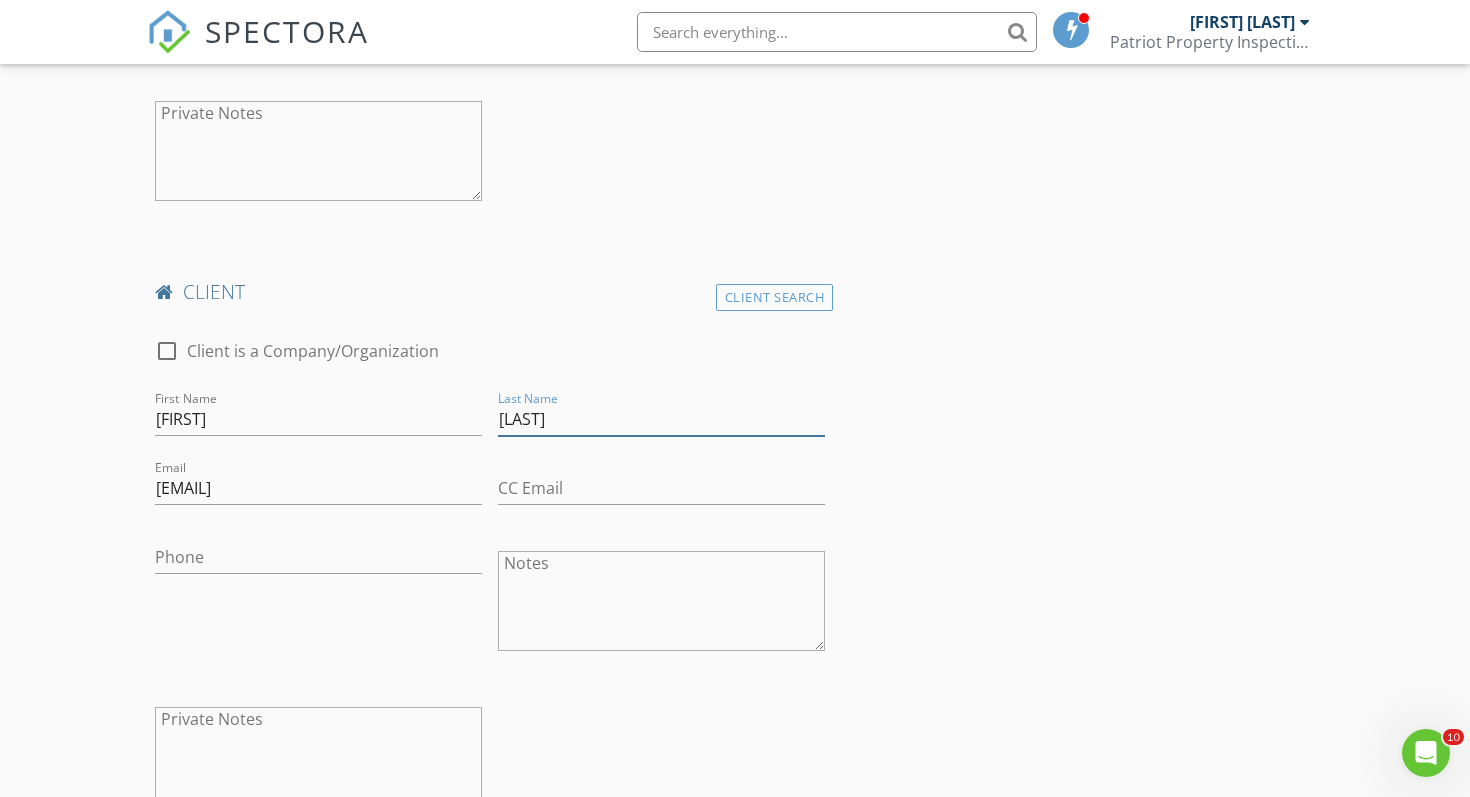 type on "Williams" 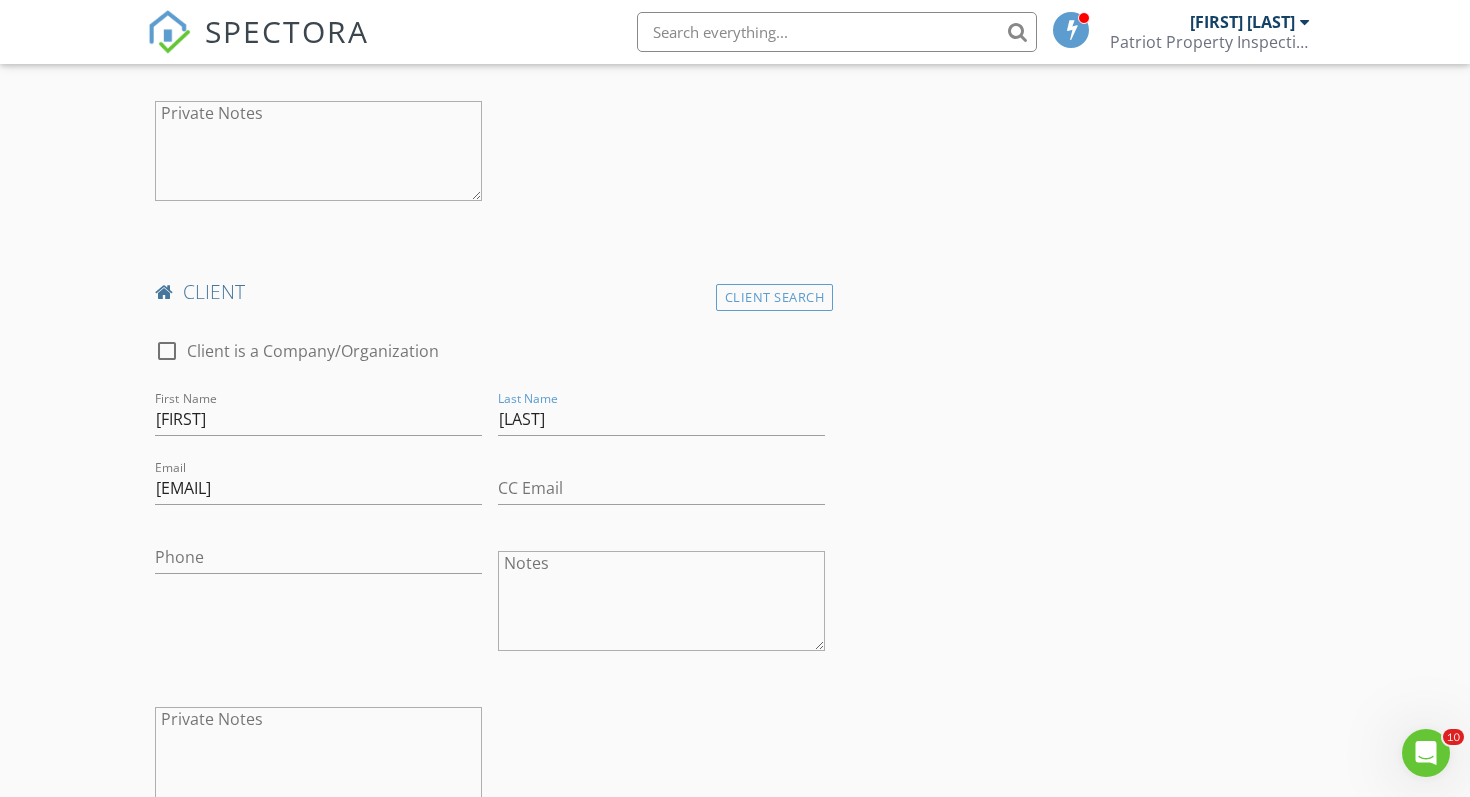 click on "New Inspection
Click here to use the New Order Form
INSPECTOR(S)
check_box   Joey Keller   PRIMARY   Joey Keller arrow_drop_down   check_box_outline_blank Joey Keller specifically requested
Date/Time
08/02/2025 8:00 AM
Location
Address Form       Can't find your address?   Click here.
client
check_box Enable Client CC email for this inspection   Client Search     check_box_outline_blank Client is a Company/Organization     First Name Paula   Last Name Williams   Email Paula9250@outlook.com   CC Email   Phone           Notes   Private Notes
client
Client Search     check_box_outline_blank Client is a Company/Organization     First Name Edward   Last Name Williams   Email sherry.arcadipane@outlook.com   CC Email   Phone           Notes   Private Notes
SERVICES" at bounding box center (735, 932) 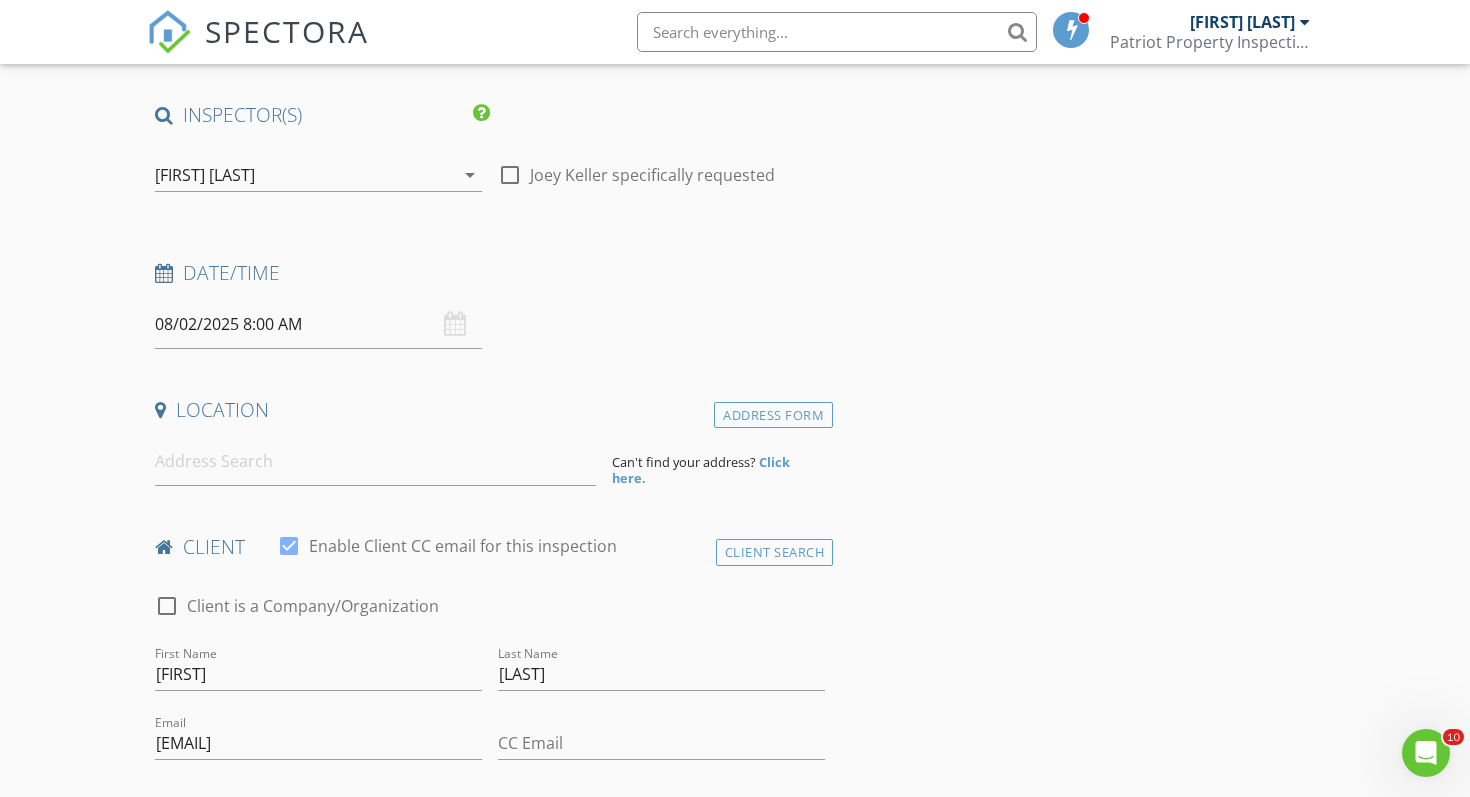 scroll, scrollTop: 135, scrollLeft: 0, axis: vertical 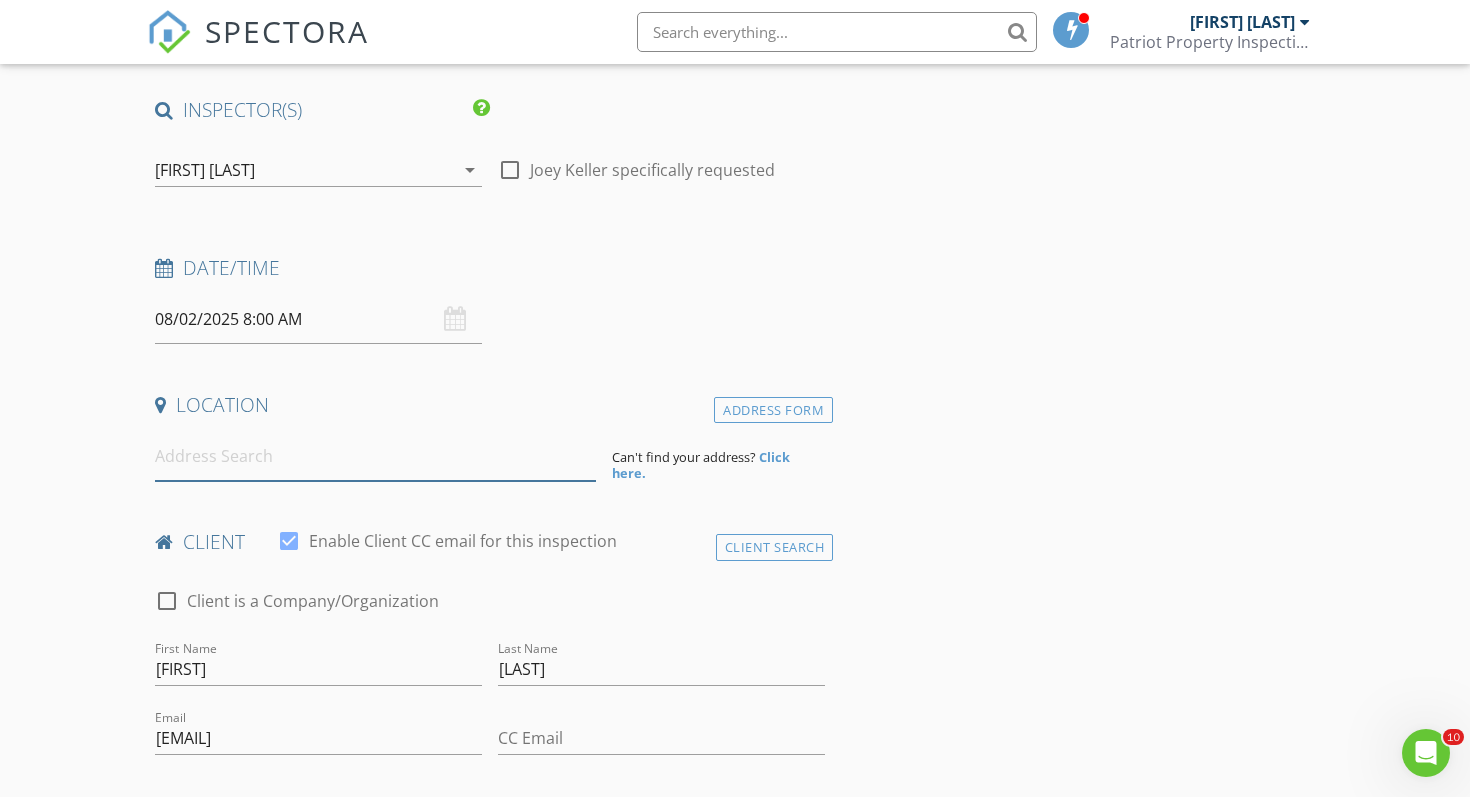 click at bounding box center (375, 456) 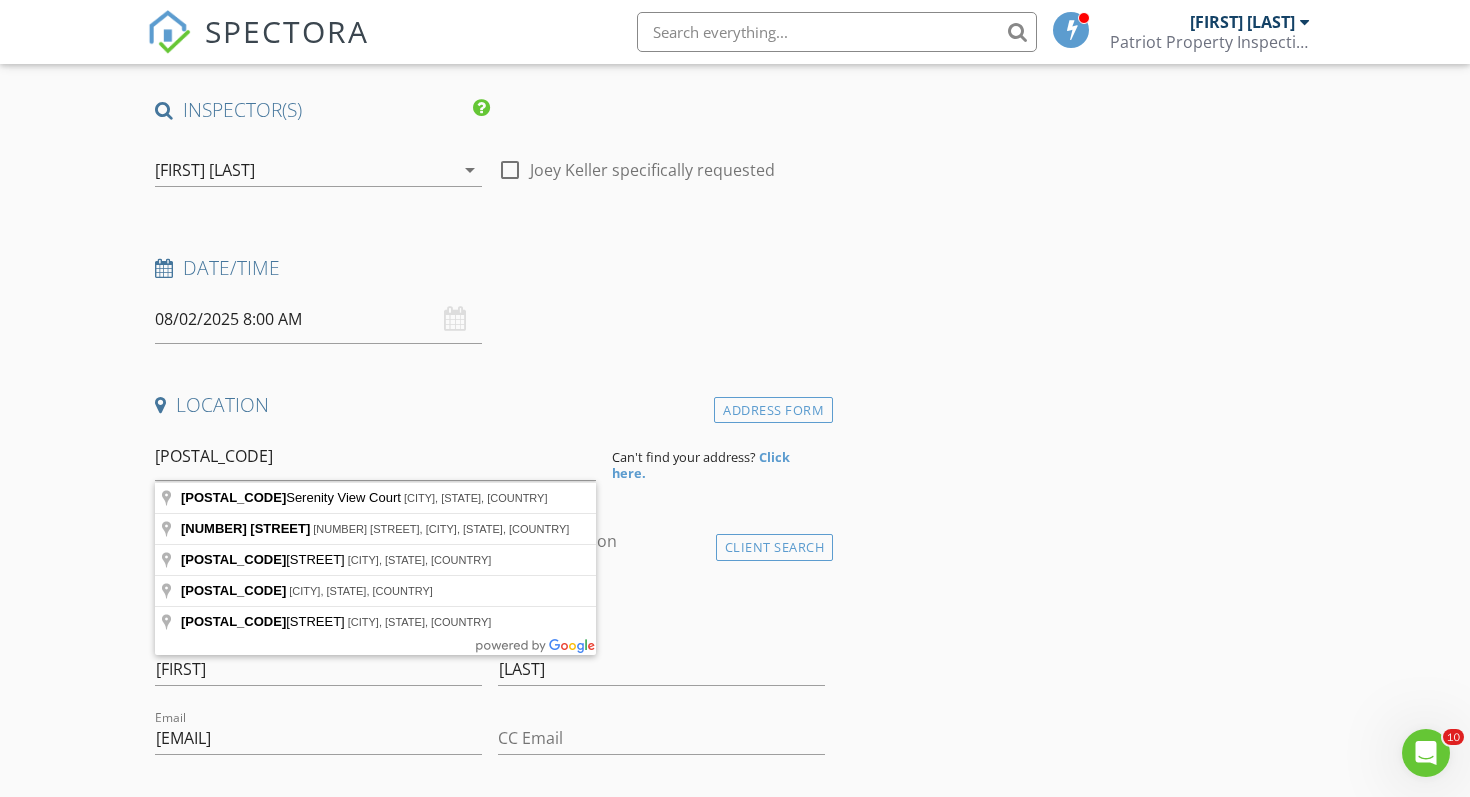type on "26201 Serenity View Court, Mechanicsville, MD, USA" 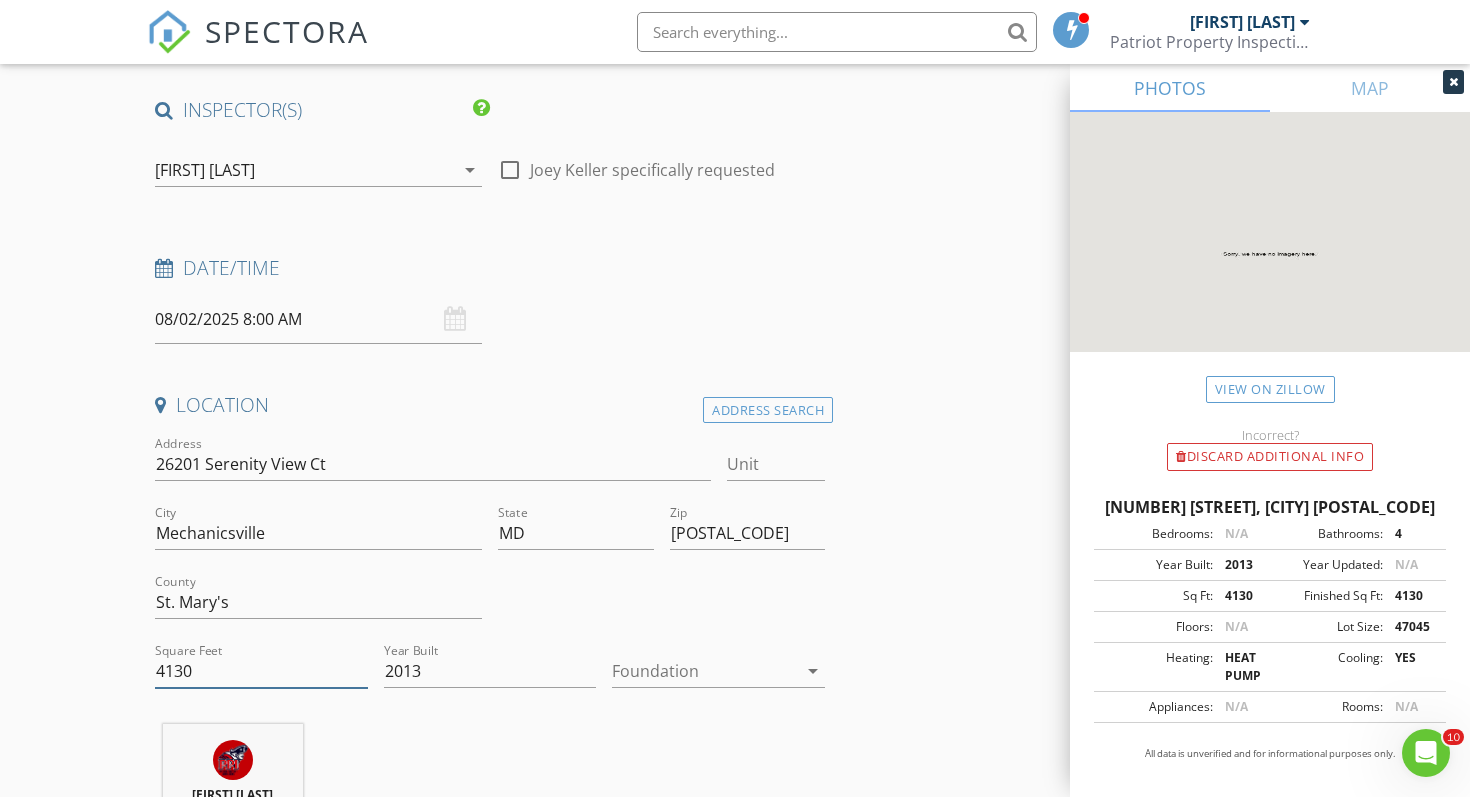 click on "4130" at bounding box center [261, 671] 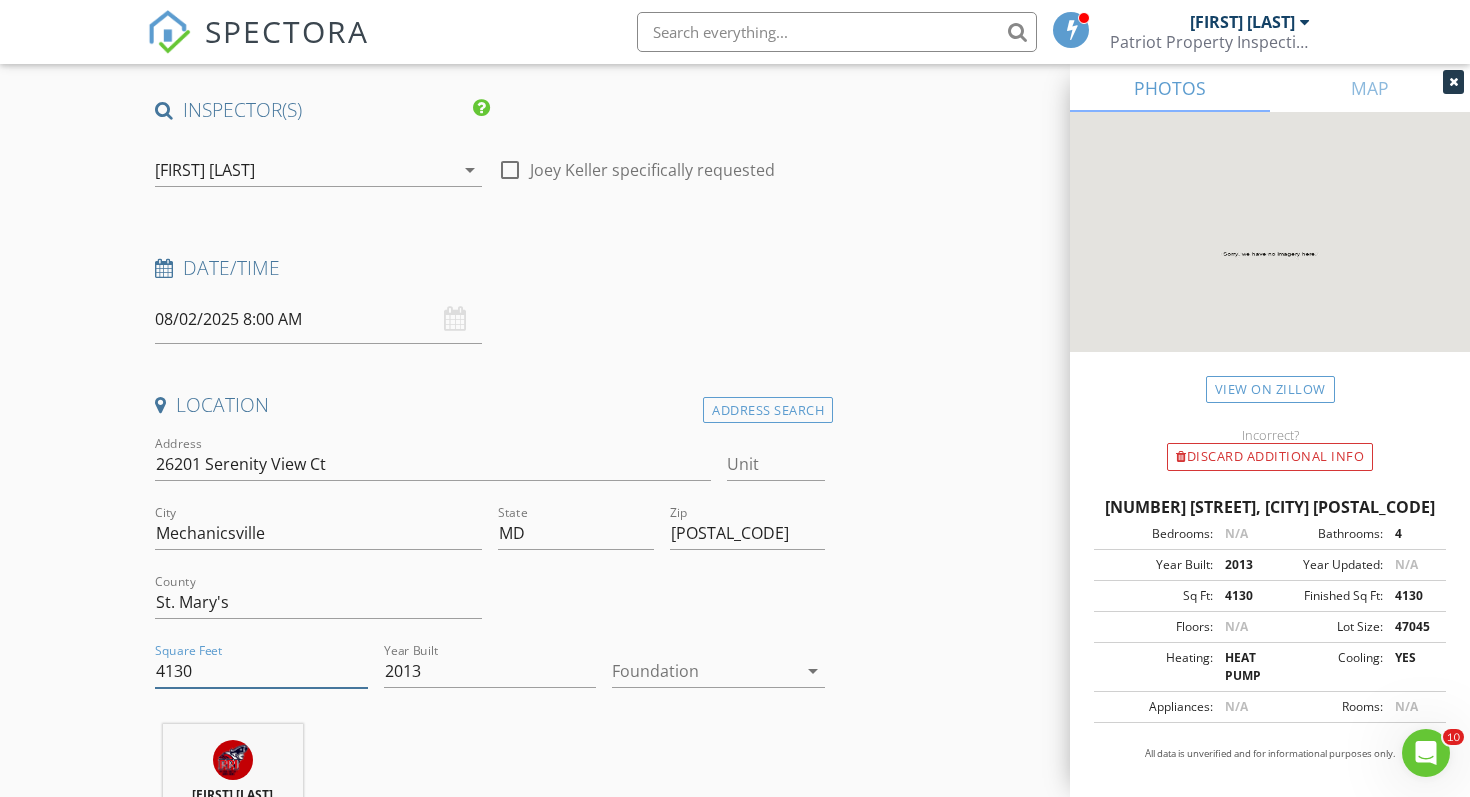 click on "4130" at bounding box center [261, 671] 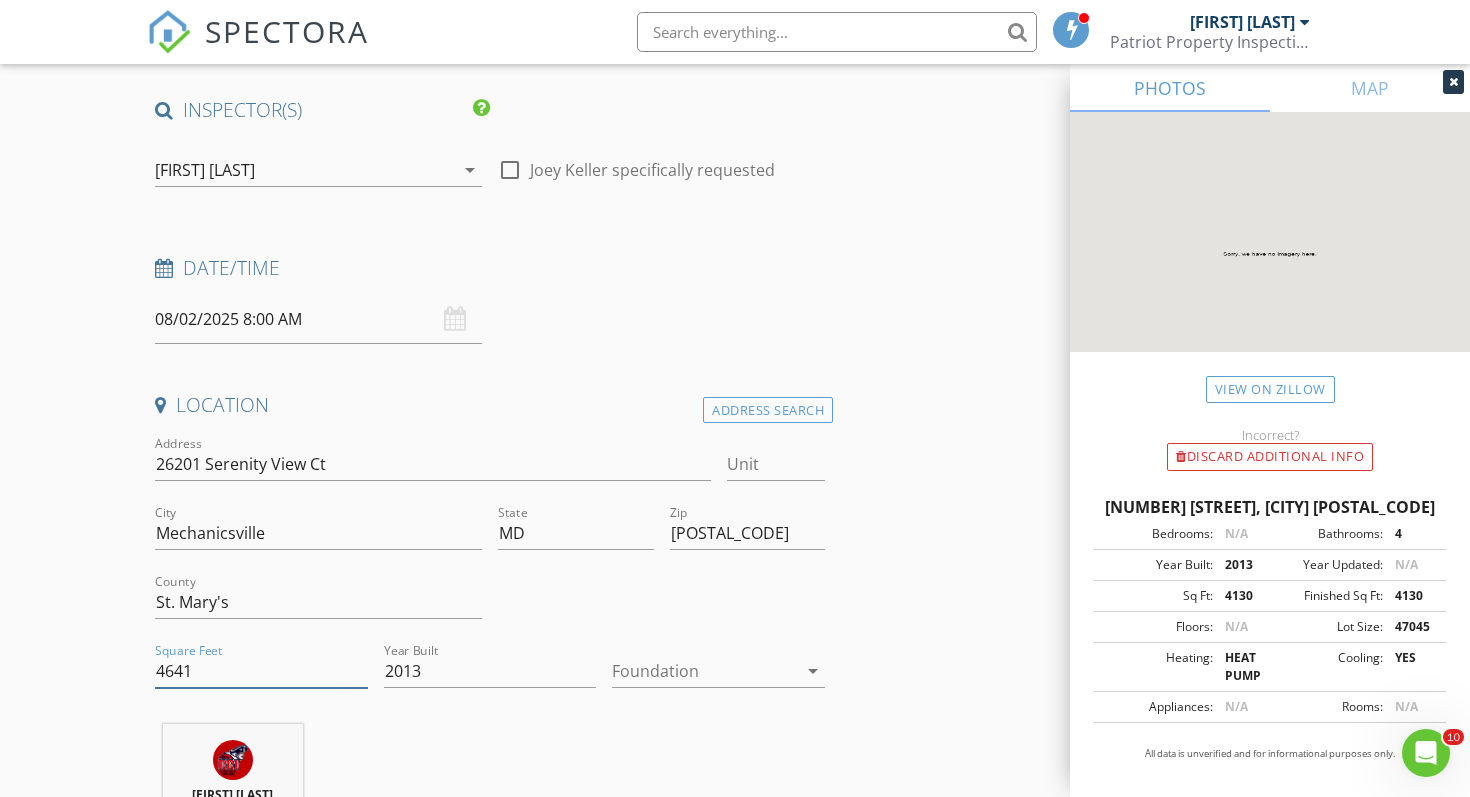 type on "4641" 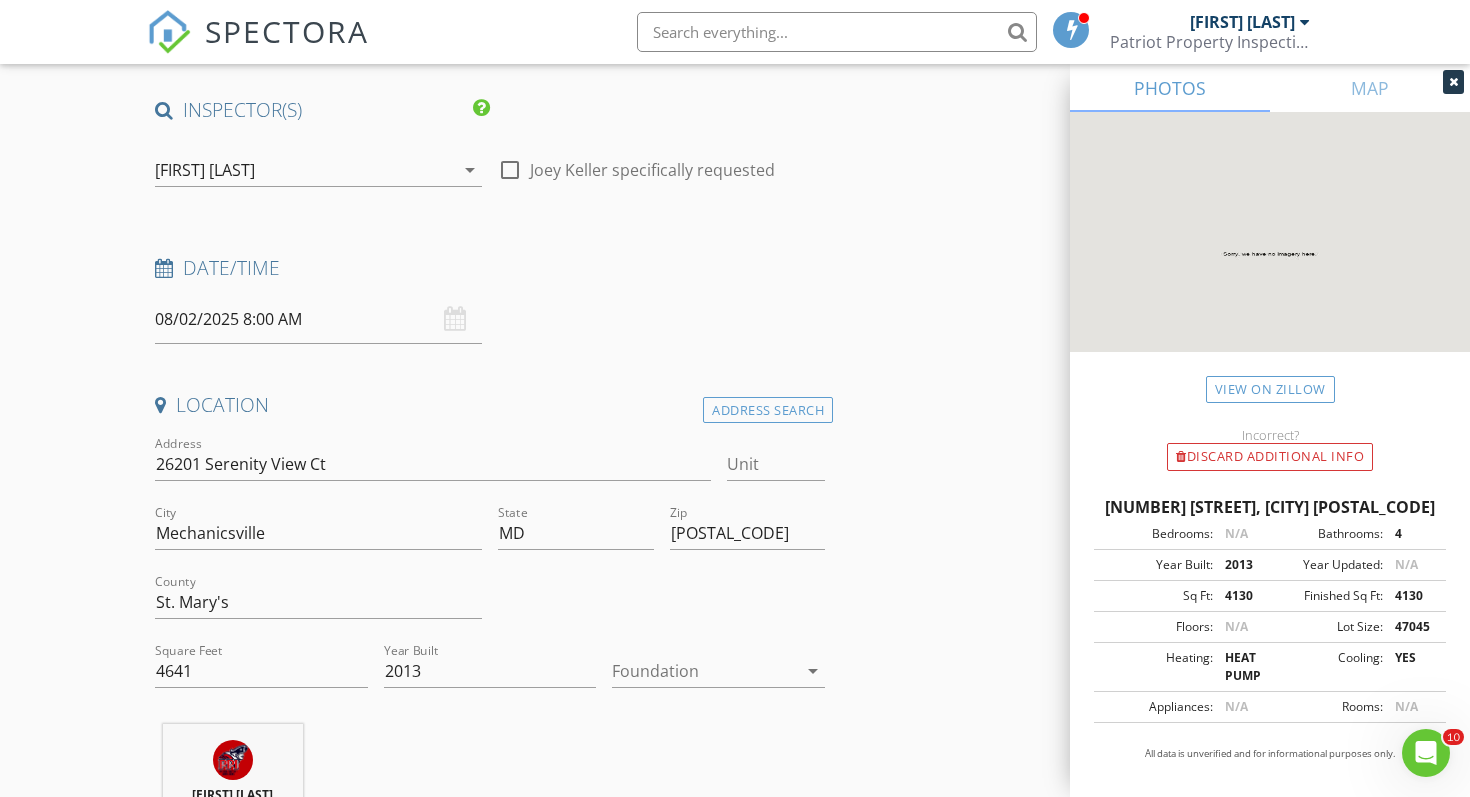 click on "New Inspection
Click here to use the New Order Form
INSPECTOR(S)
check_box   Joey Keller   PRIMARY   Joey Keller arrow_drop_down   check_box_outline_blank Joey Keller specifically requested
Date/Time
08/02/2025 8:00 AM
Location
Address Search       Address 26201 Serenity View Ct   Unit   City Mechanicsville   State MD   Zip 20659   County St. Mary's     Square Feet 4641   Year Built 2013   Foundation arrow_drop_down     Joey Keller     32.4 miles     (an hour)
client
check_box Enable Client CC email for this inspection   Client Search     check_box_outline_blank Client is a Company/Organization     First Name Paula   Last Name Williams   Email Paula9250@outlook.com   CC Email   Phone           Notes   Private Notes
client
Client Search     check_box_outline_blank Client is a Company/Organization     Edward" at bounding box center [735, 1992] 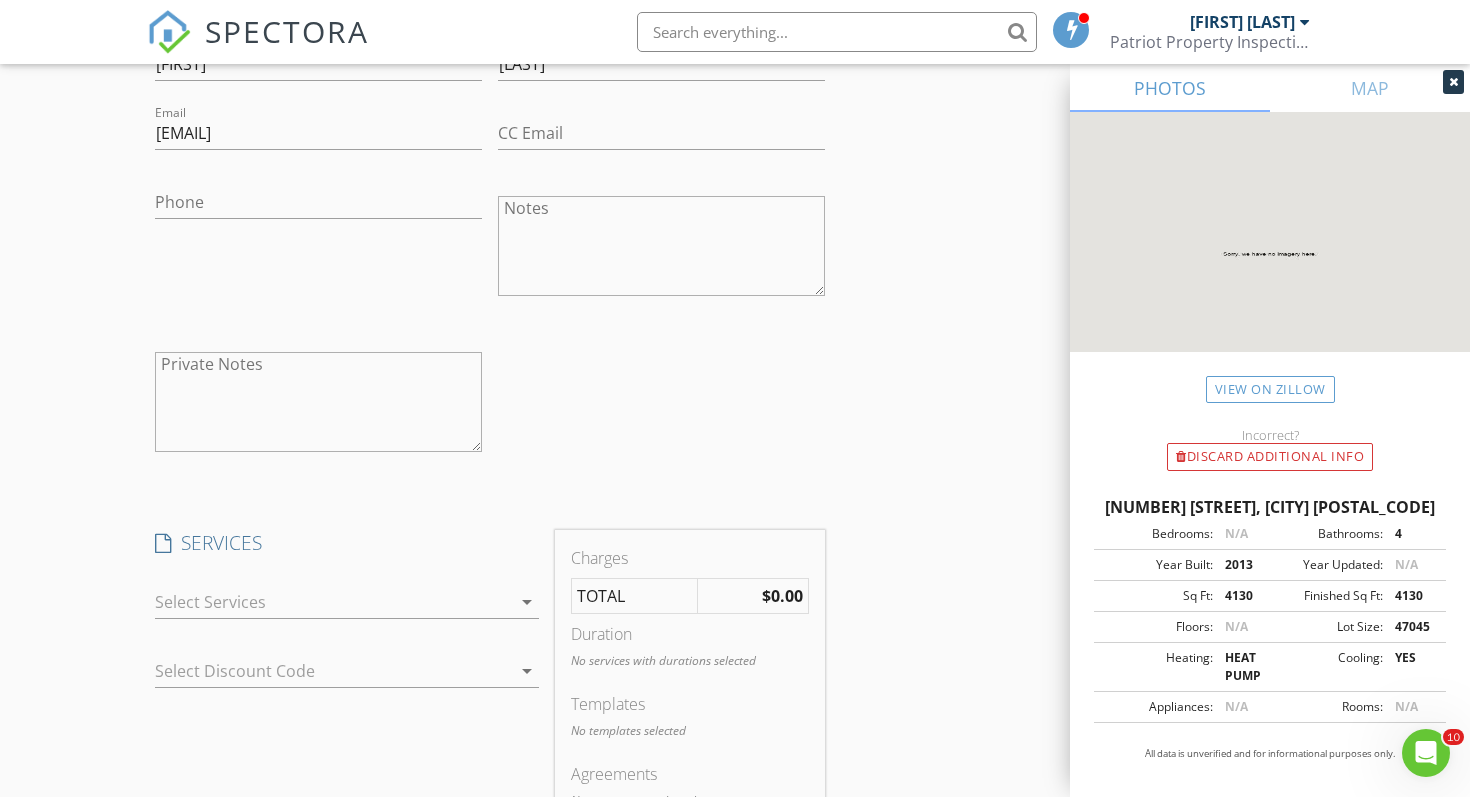 scroll, scrollTop: 1756, scrollLeft: 0, axis: vertical 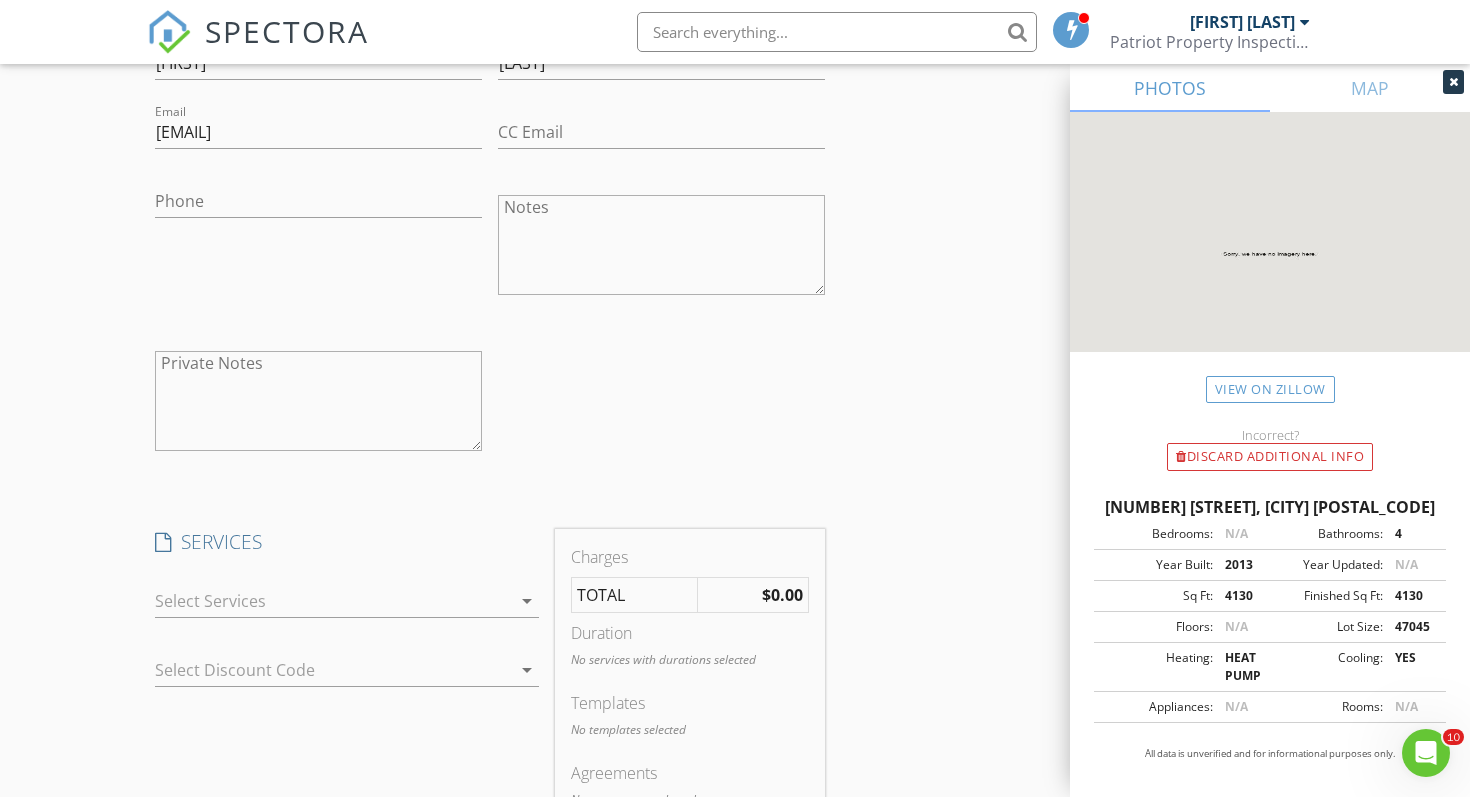 click at bounding box center (333, 601) 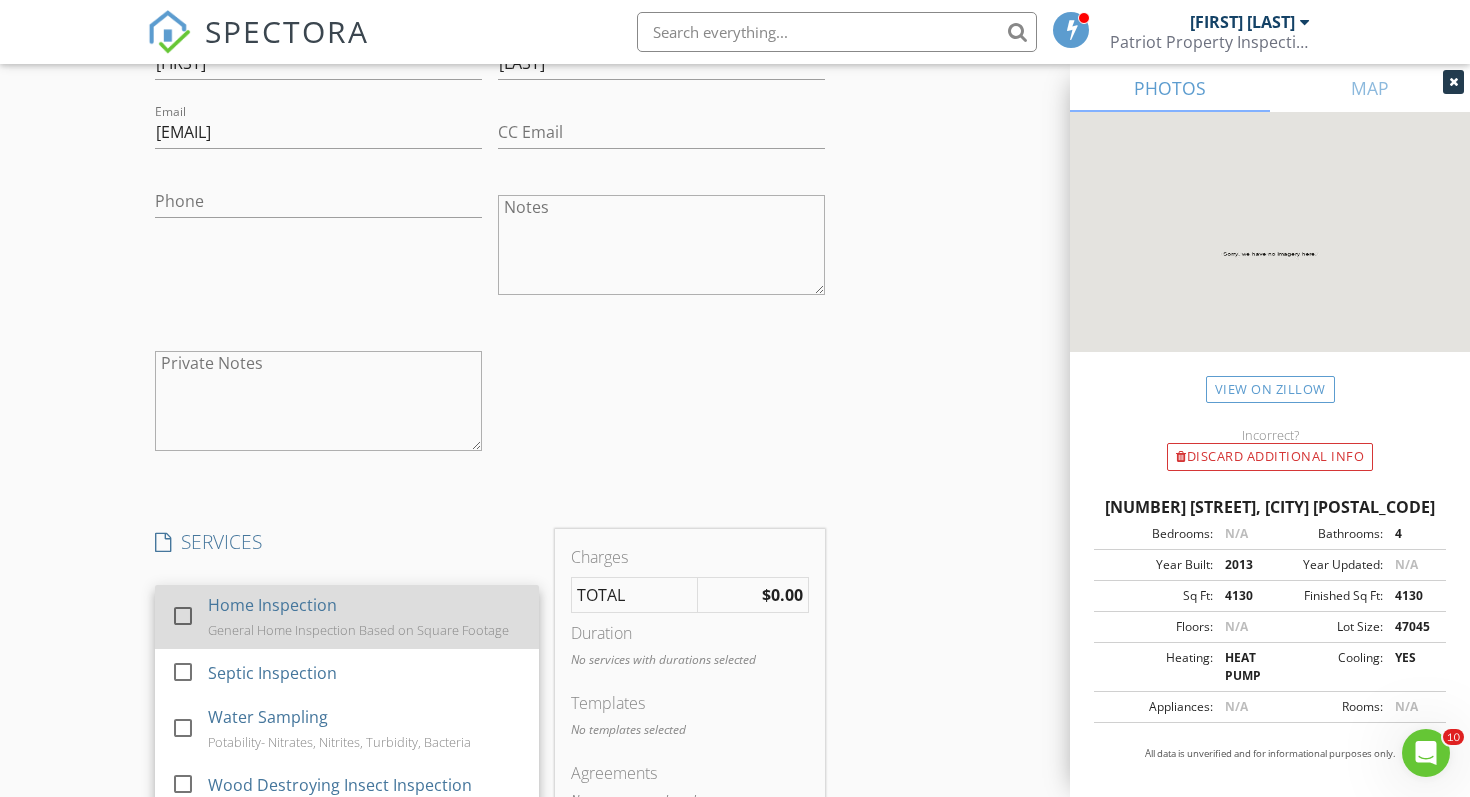 click at bounding box center [183, 616] 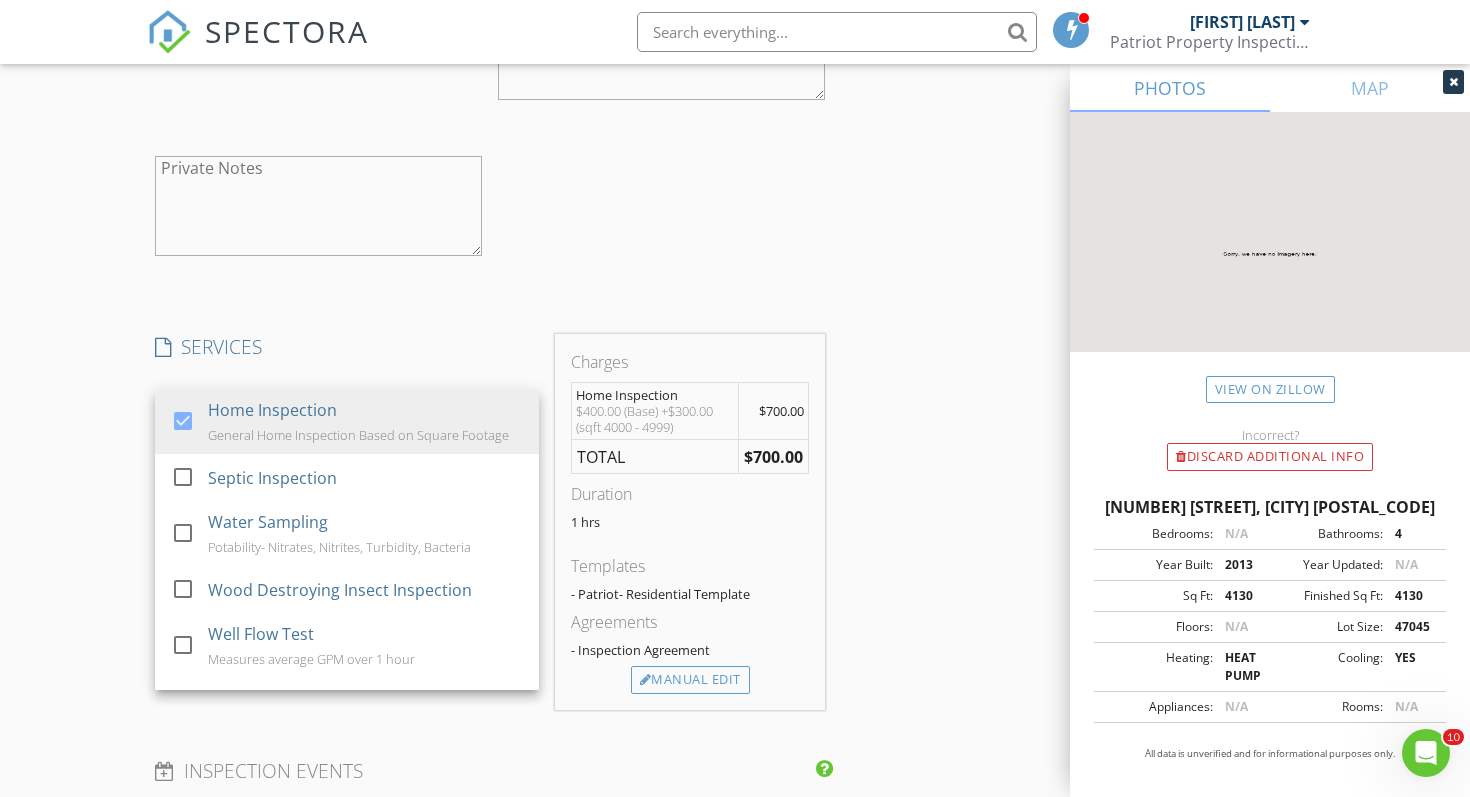 scroll, scrollTop: 1952, scrollLeft: 0, axis: vertical 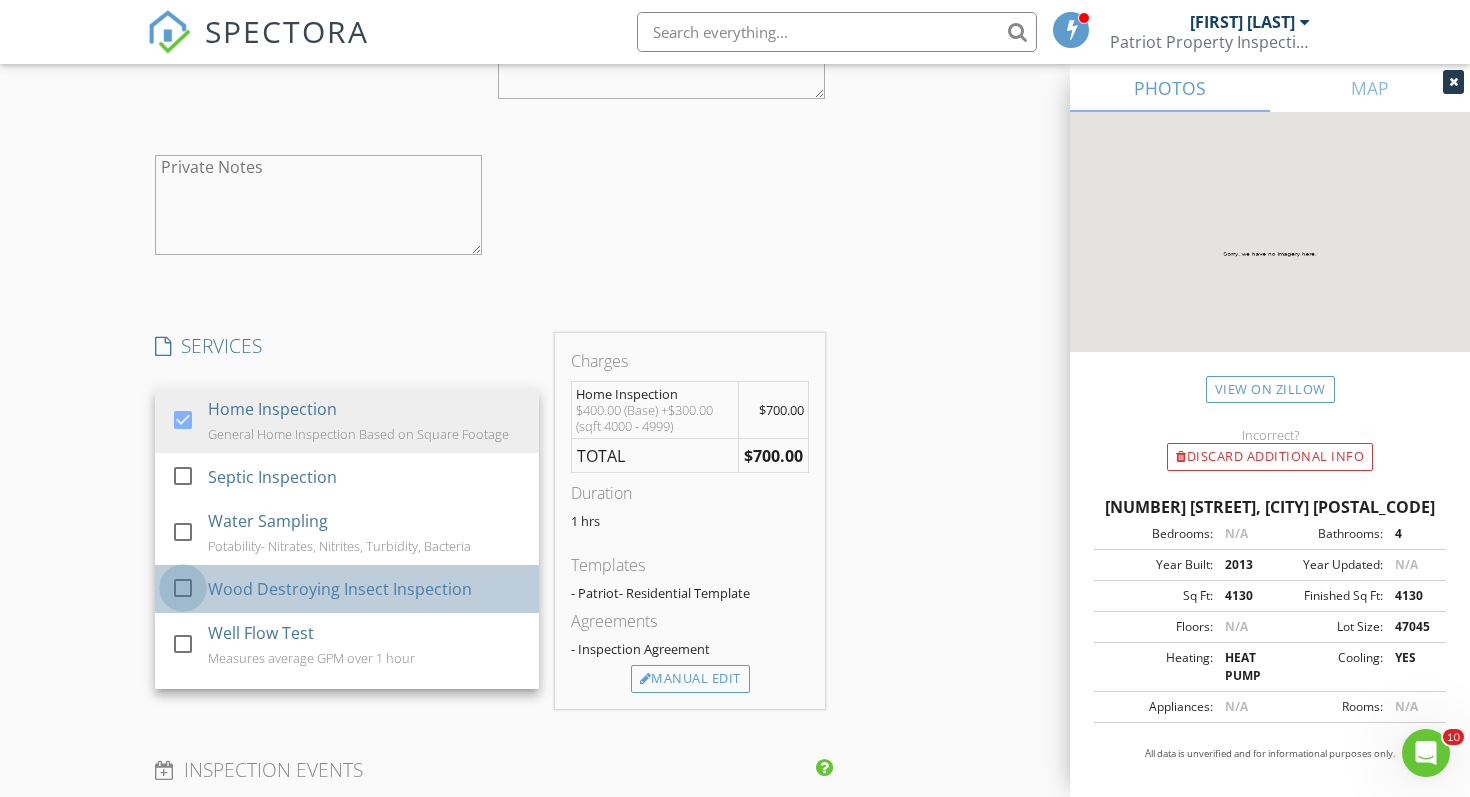 click at bounding box center [183, 588] 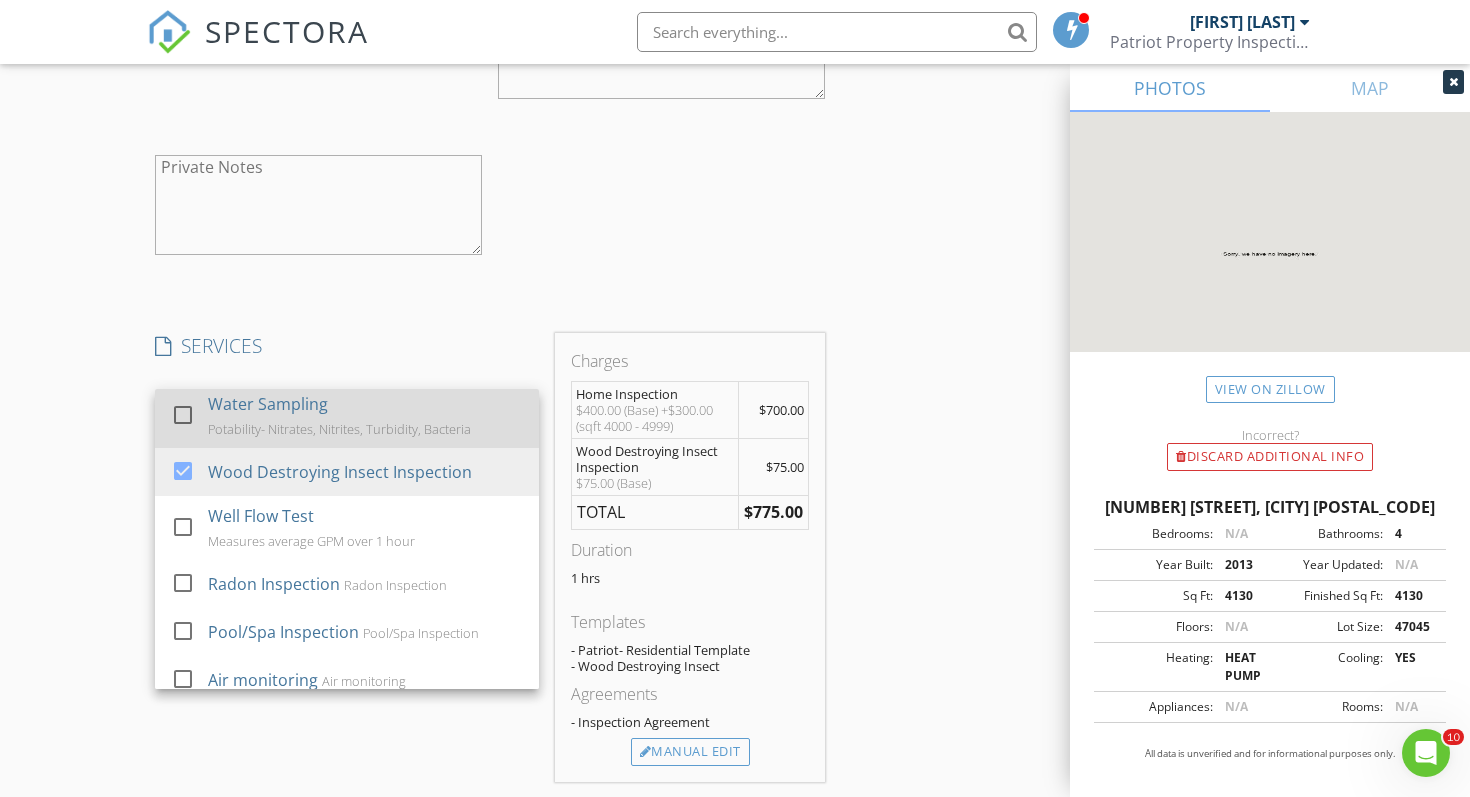 scroll, scrollTop: 133, scrollLeft: 0, axis: vertical 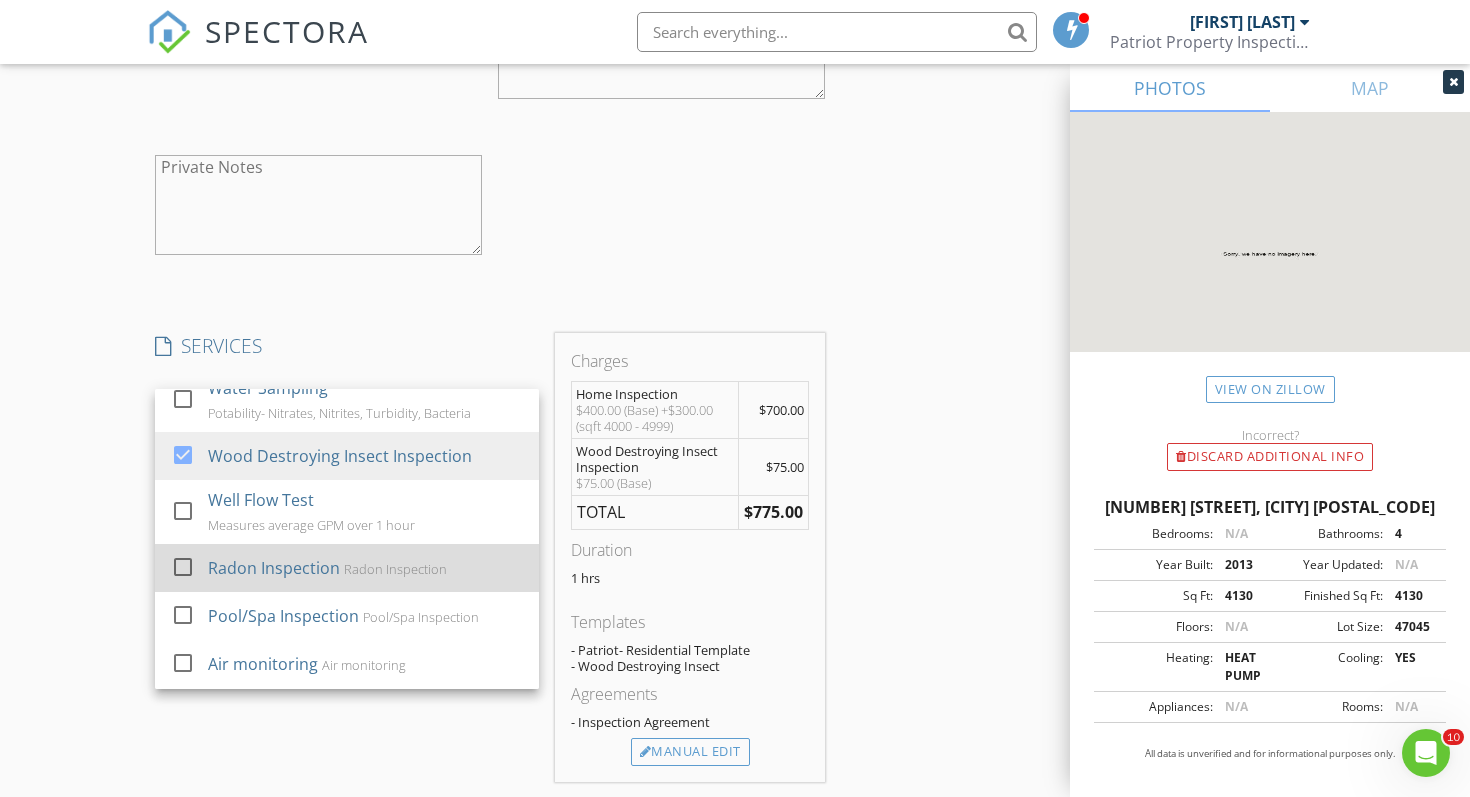 click at bounding box center [183, 567] 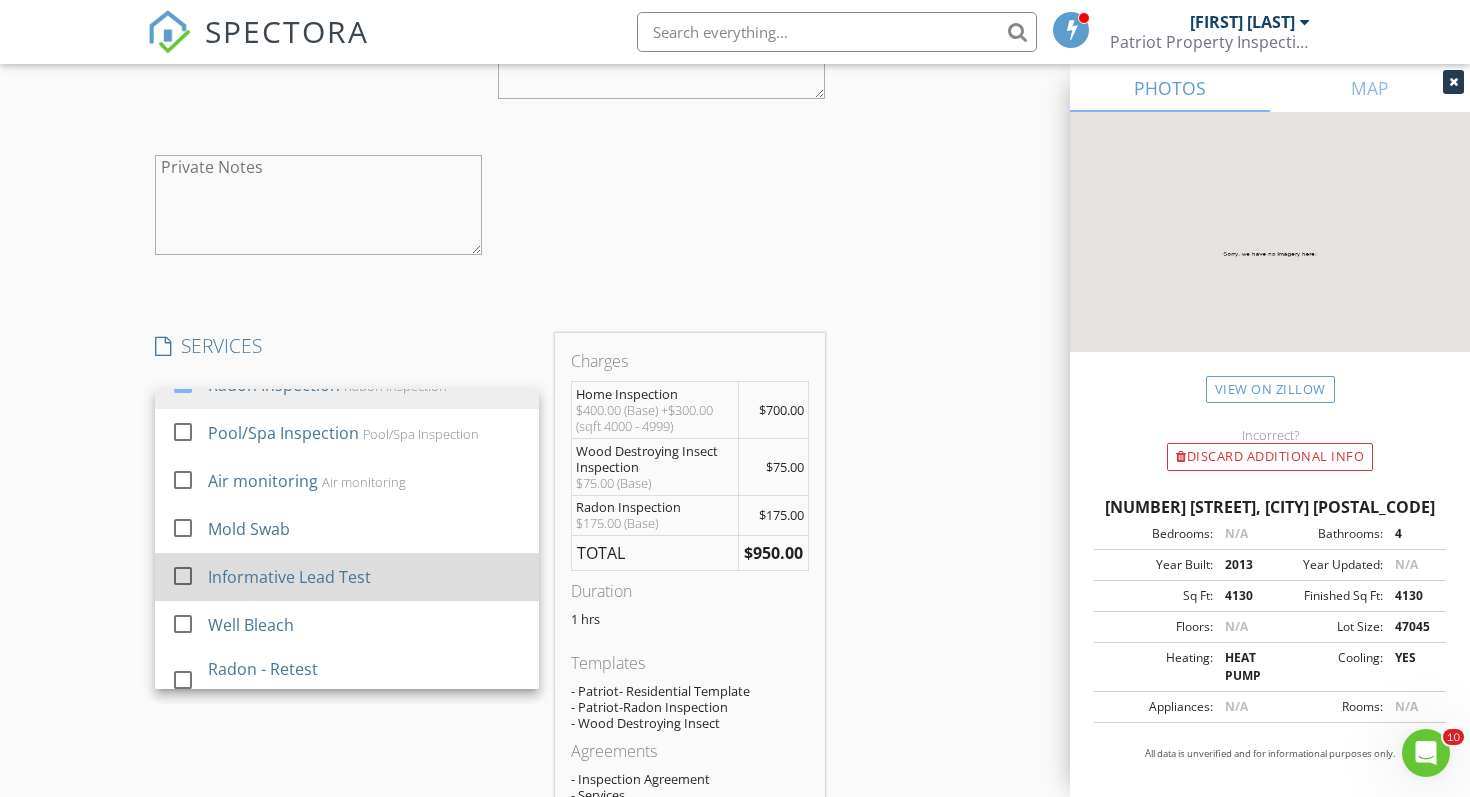 scroll, scrollTop: 312, scrollLeft: 0, axis: vertical 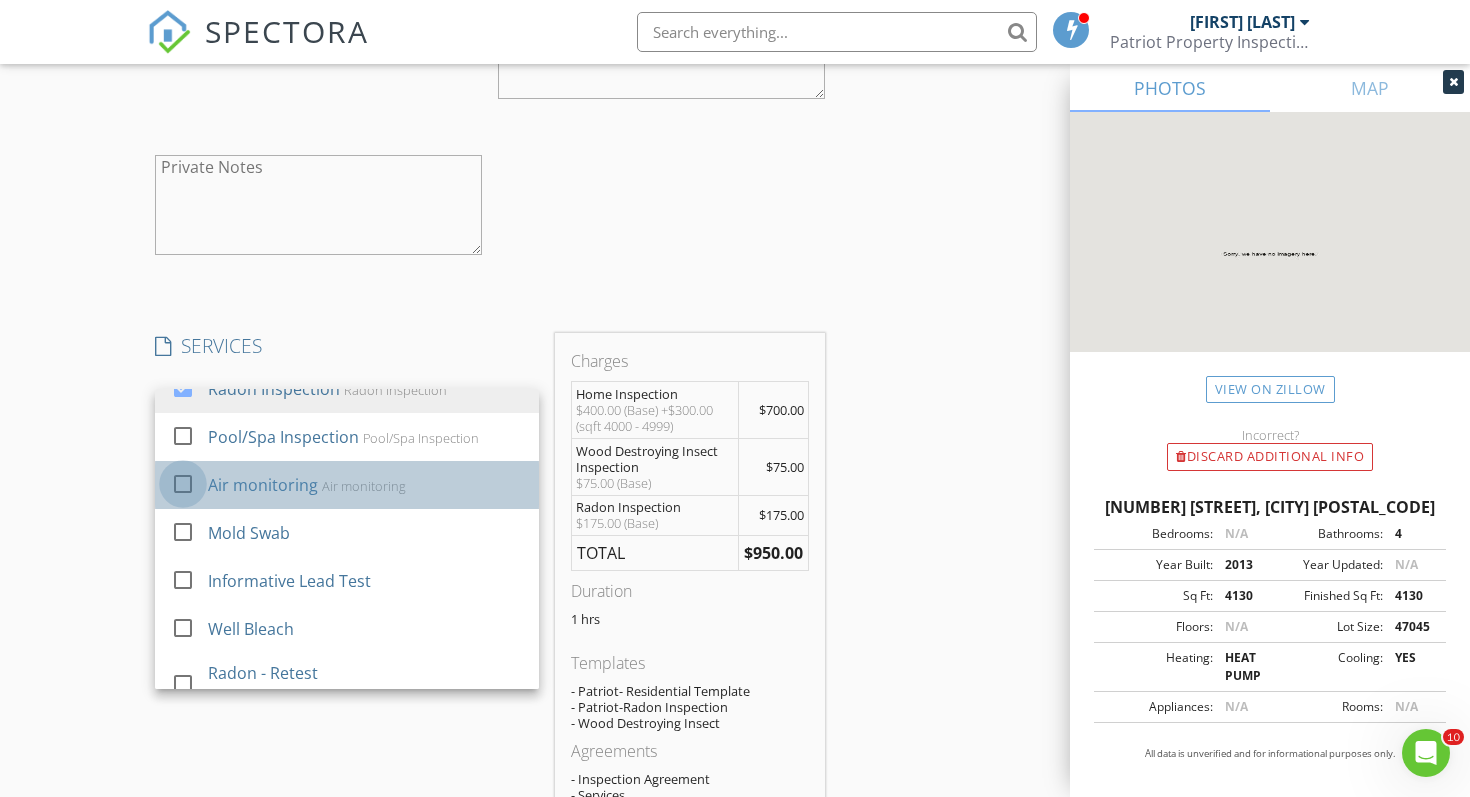 click at bounding box center (183, 484) 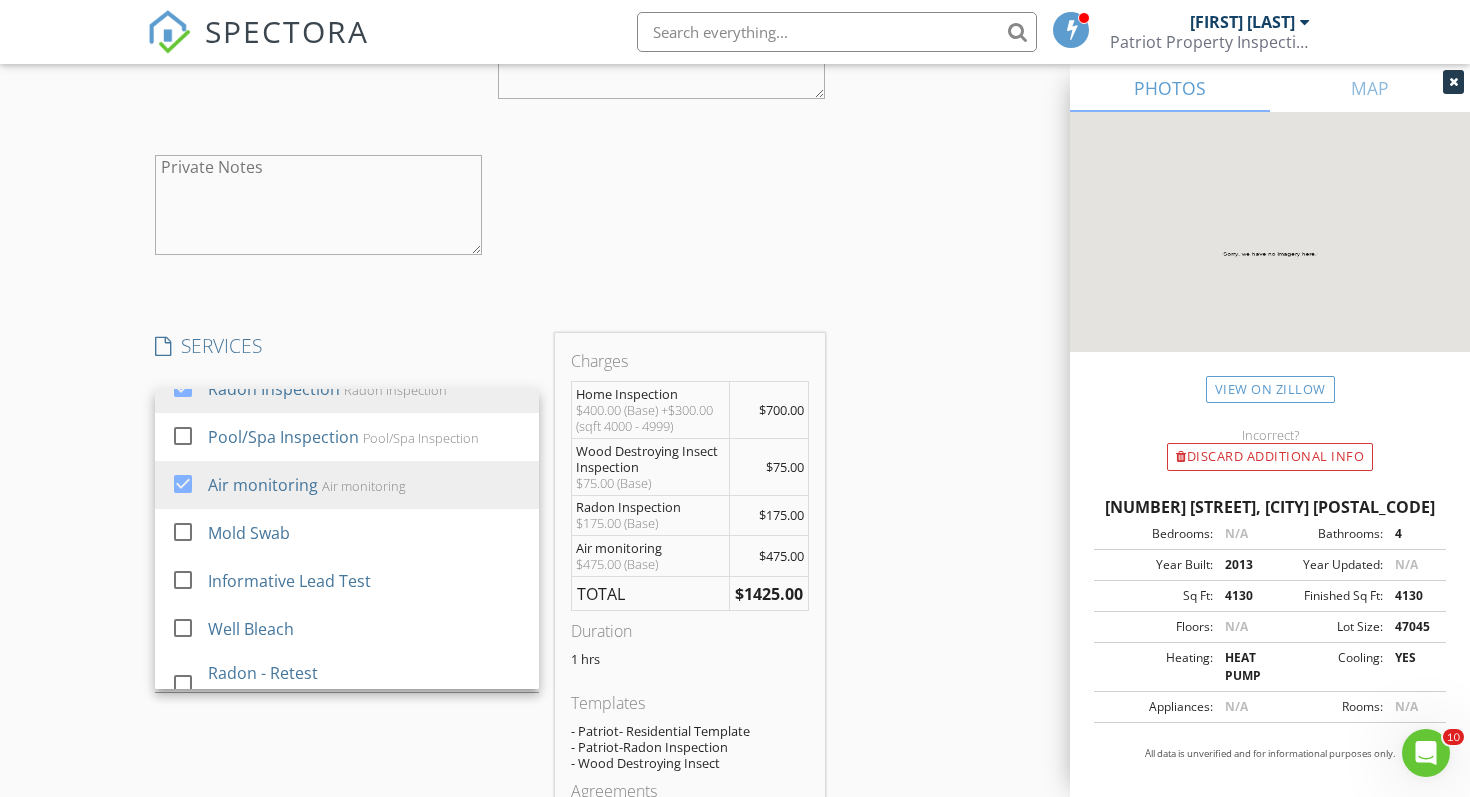 click on "New Inspection
Click here to use the New Order Form
INSPECTOR(S)
check_box   Joey Keller   PRIMARY   Joey Keller arrow_drop_down   check_box_outline_blank Joey Keller specifically requested
Date/Time
08/02/2025 8:00 AM
Location
Address Search       Address 26201 Serenity View Ct   Unit   City Mechanicsville   State MD   Zip 20659   County St. Mary's     Square Feet 4641   Year Built 2013   Foundation arrow_drop_down     Joey Keller     32.4 miles     (an hour)
client
check_box Enable Client CC email for this inspection   Client Search     check_box_outline_blank Client is a Company/Organization     First Name Paula   Last Name Williams   Email Paula9250@outlook.com   CC Email   Phone           Notes   Private Notes
client
Client Search     check_box_outline_blank Client is a Company/Organization     Edward" at bounding box center [735, 283] 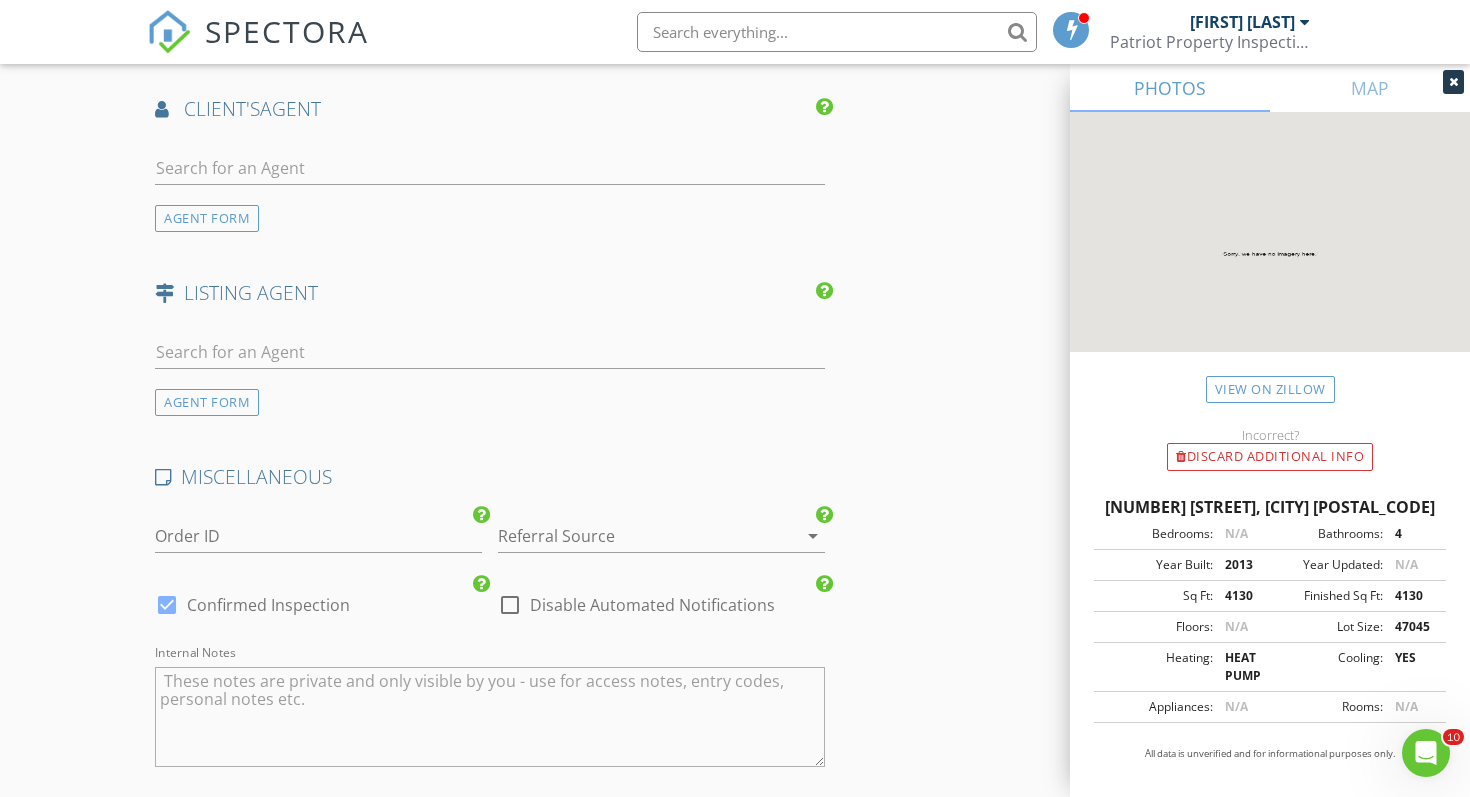scroll, scrollTop: 3185, scrollLeft: 0, axis: vertical 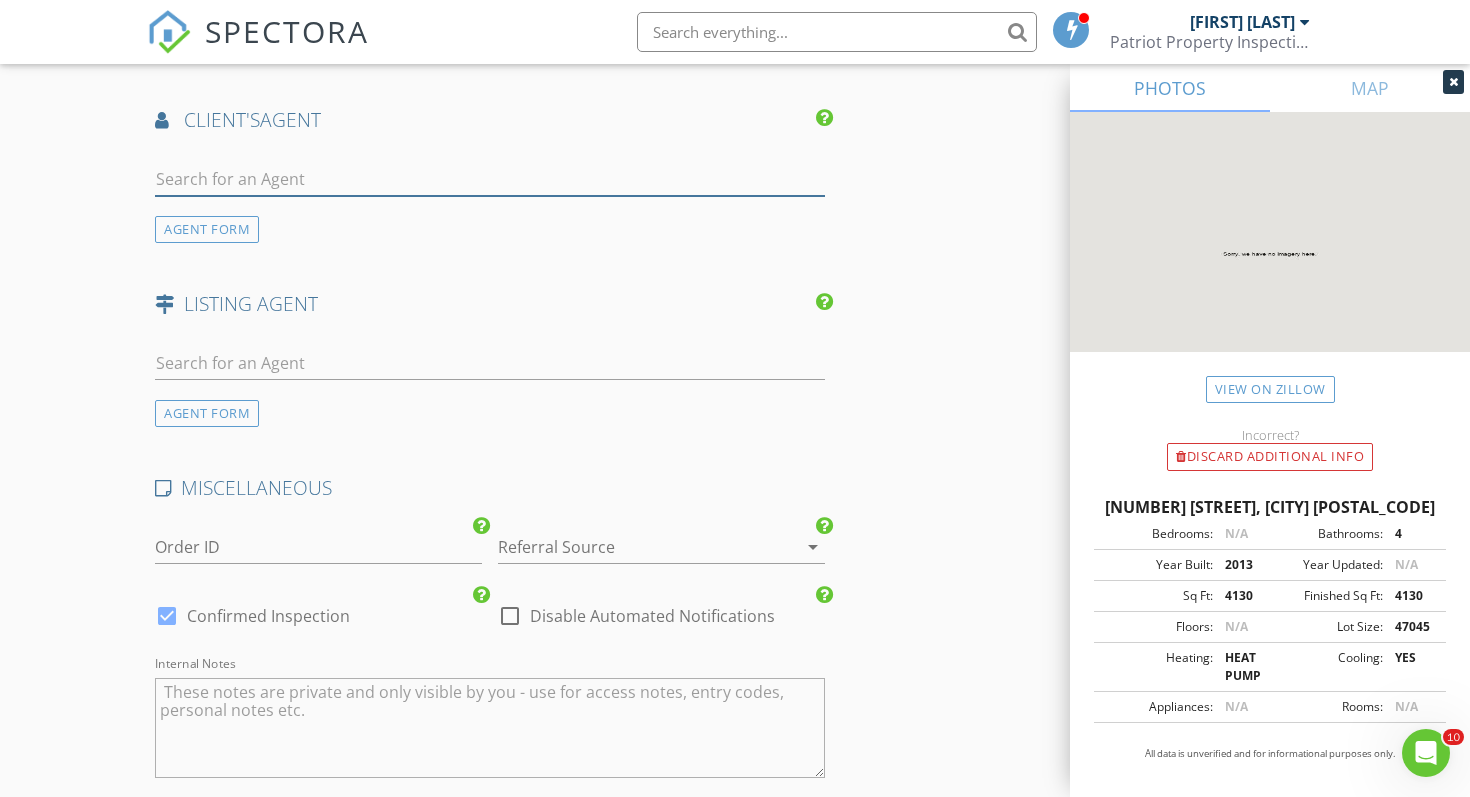 click at bounding box center [490, 179] 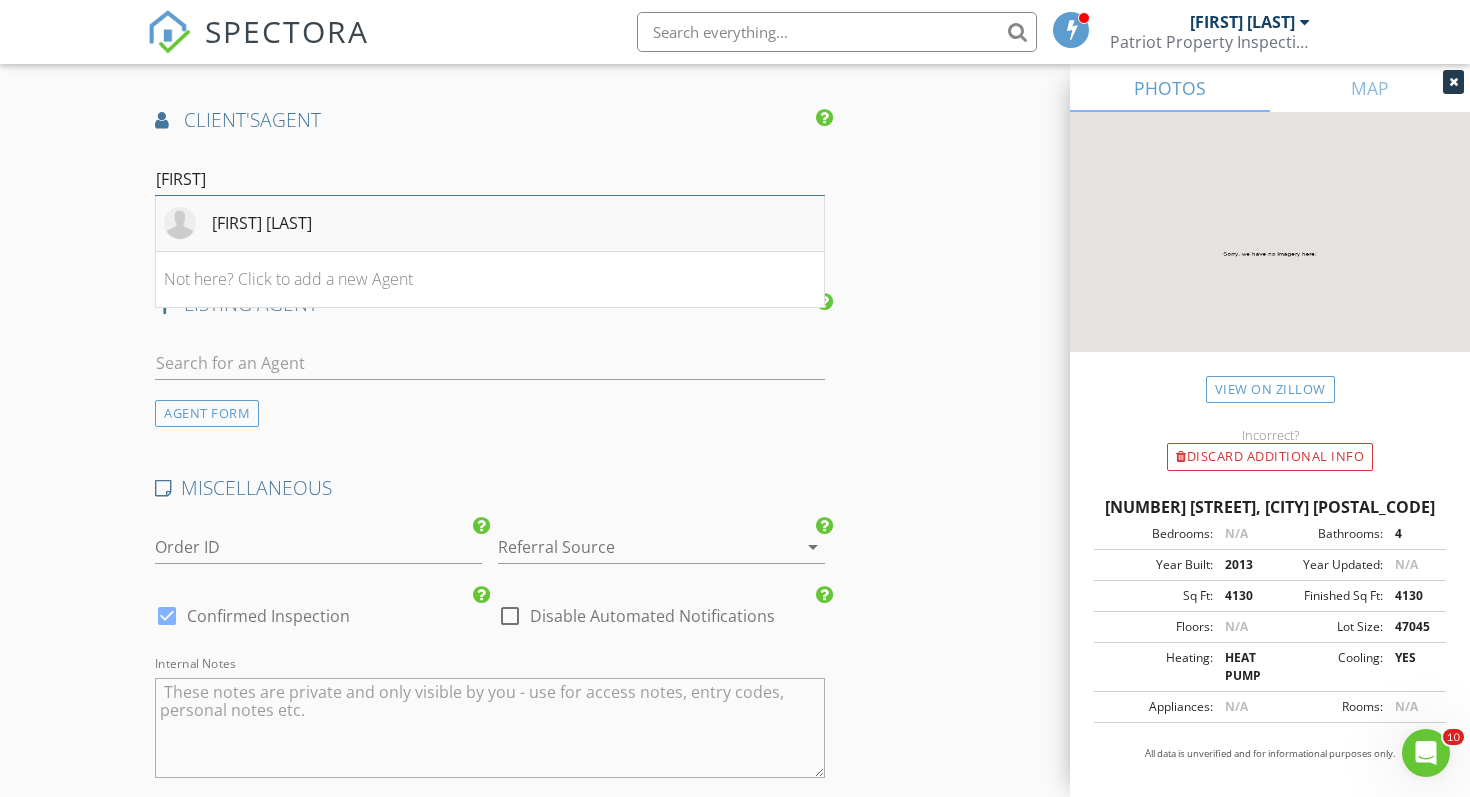 type on "alice" 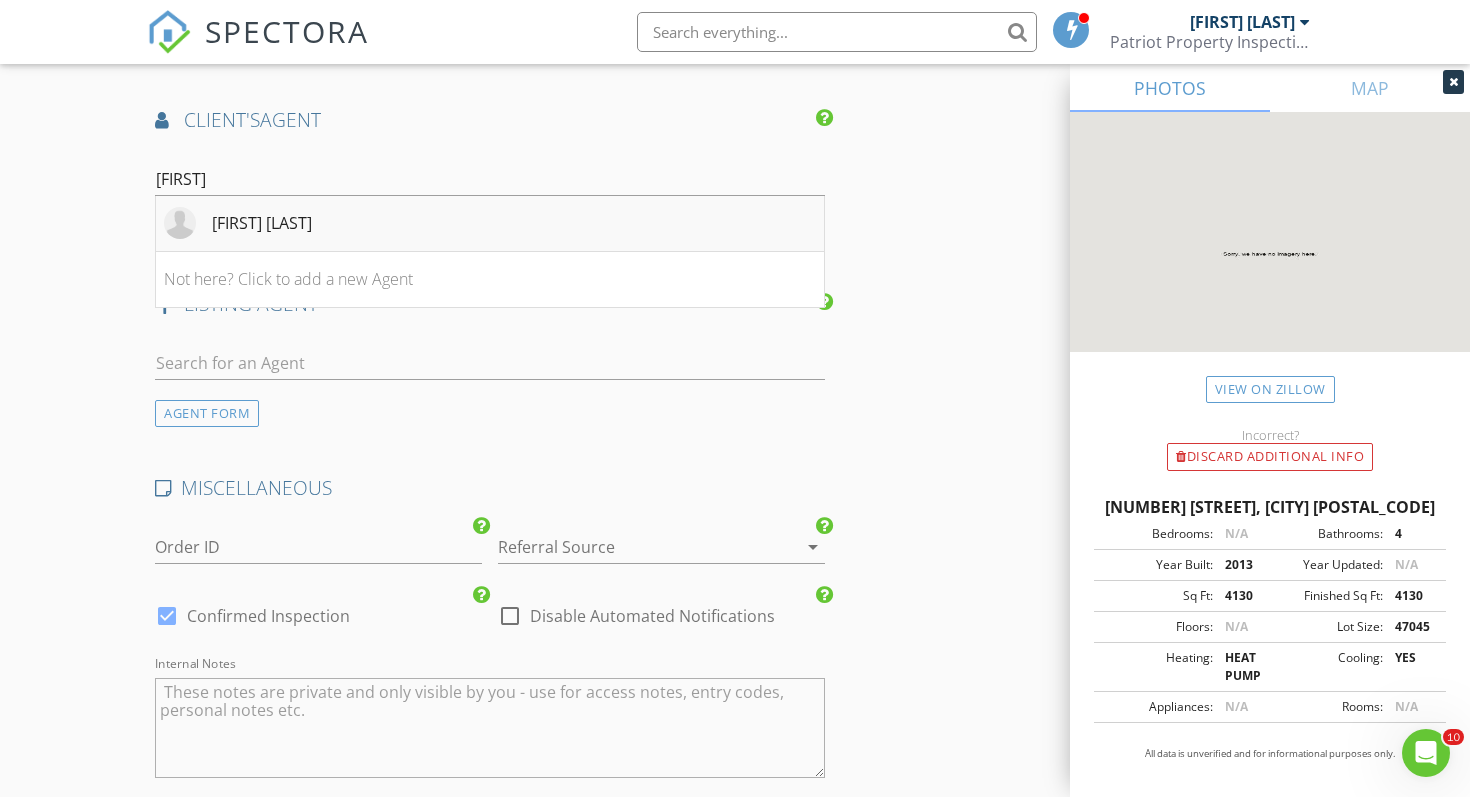 click on "[FIRST] [LAST]" at bounding box center (262, 223) 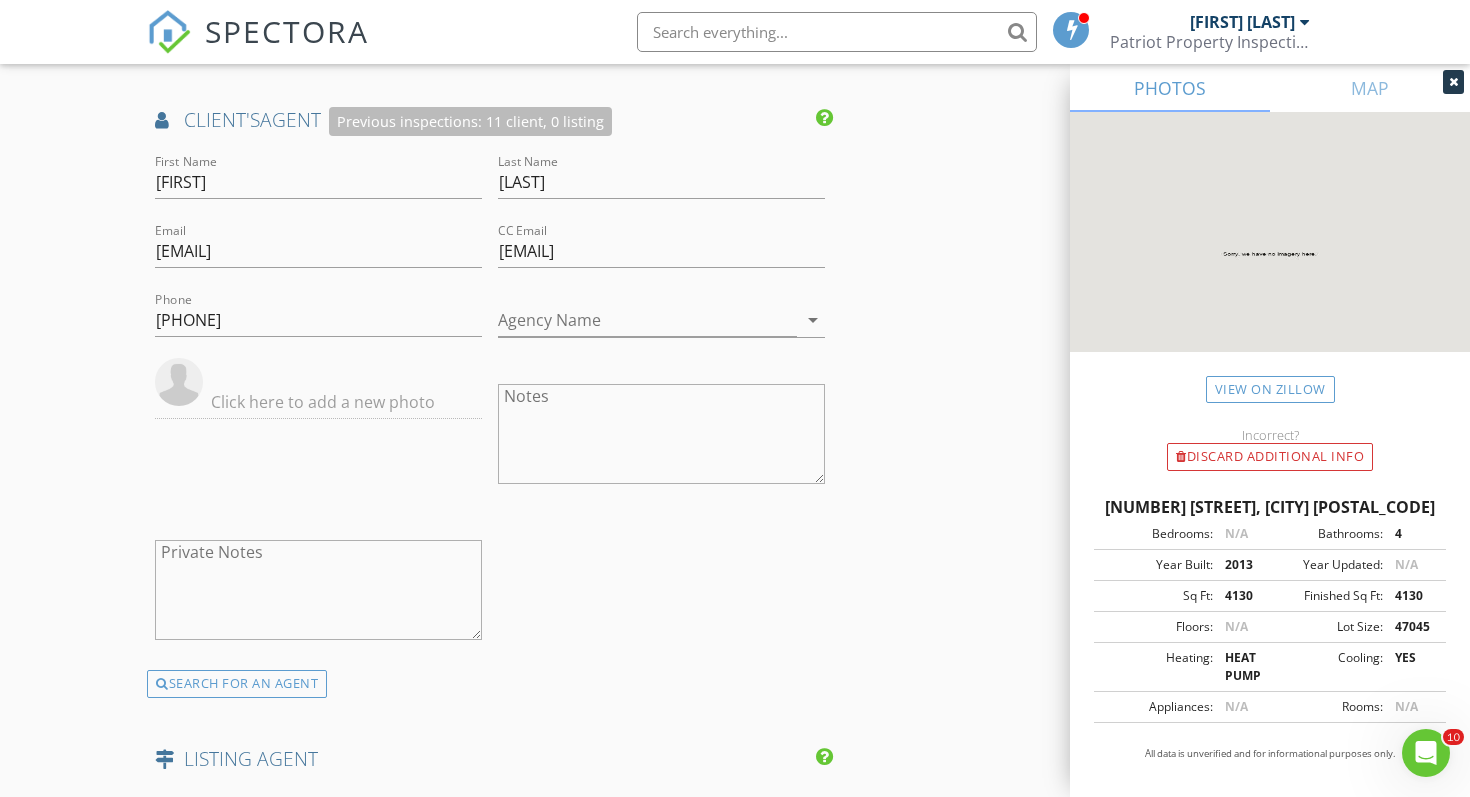click on "New Inspection
Click here to use the New Order Form
INSPECTOR(S)
check_box   Joey Keller   PRIMARY   Joey Keller arrow_drop_down   check_box_outline_blank Joey Keller specifically requested
Date/Time
08/02/2025 8:00 AM
Location
Address Search       Address 26201 Serenity View Ct   Unit   City Mechanicsville   State MD   Zip 20659   County St. Mary's     Square Feet 4641   Year Built 2013   Foundation arrow_drop_down     Joey Keller     32.4 miles     (an hour)
client
check_box Enable Client CC email for this inspection   Client Search     check_box_outline_blank Client is a Company/Organization     First Name Paula   Last Name Williams   Email Paula9250@outlook.com   CC Email   Phone           Notes   Private Notes
client
Client Search     check_box_outline_blank Client is a Company/Organization     Edward" at bounding box center (735, -722) 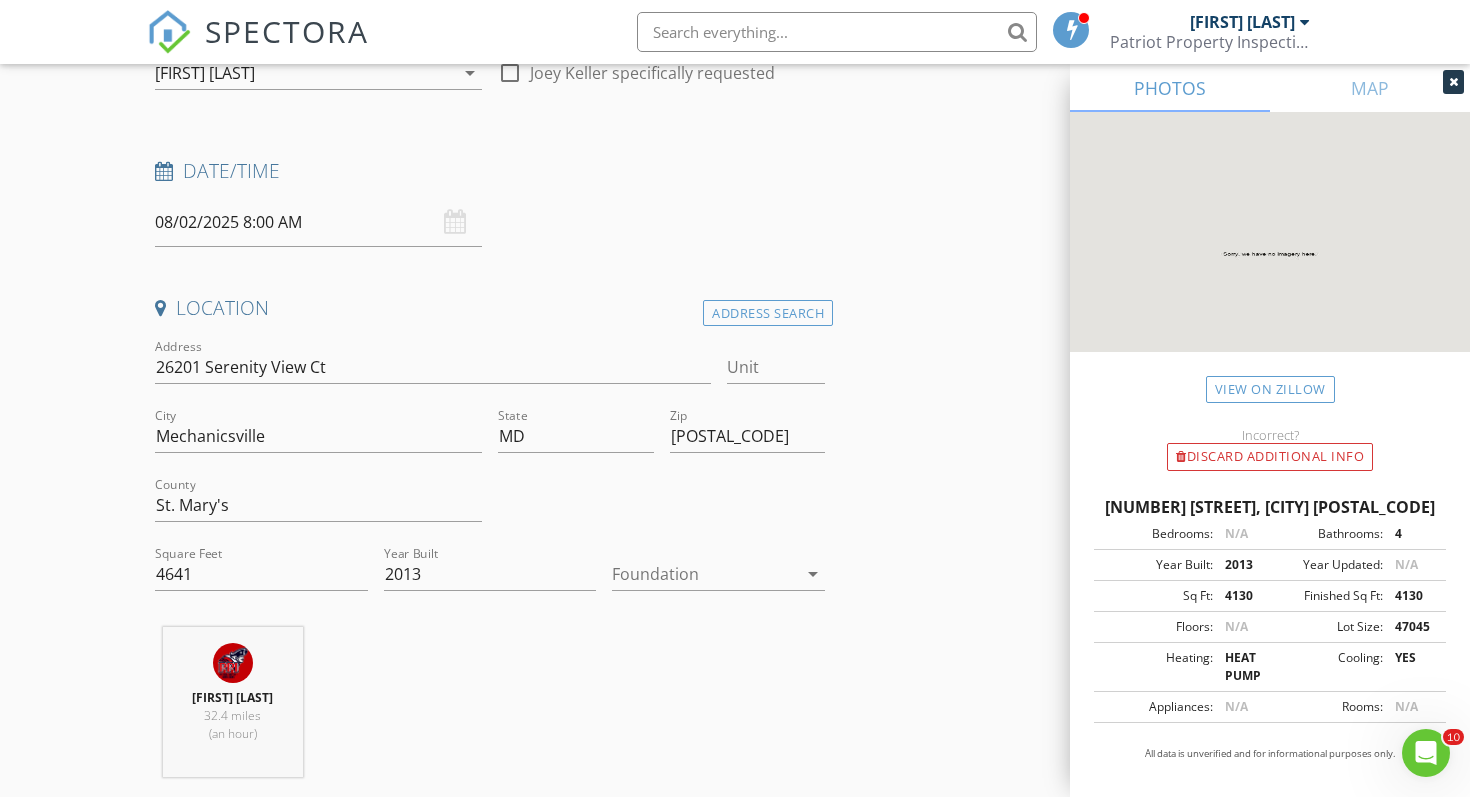 scroll, scrollTop: 0, scrollLeft: 0, axis: both 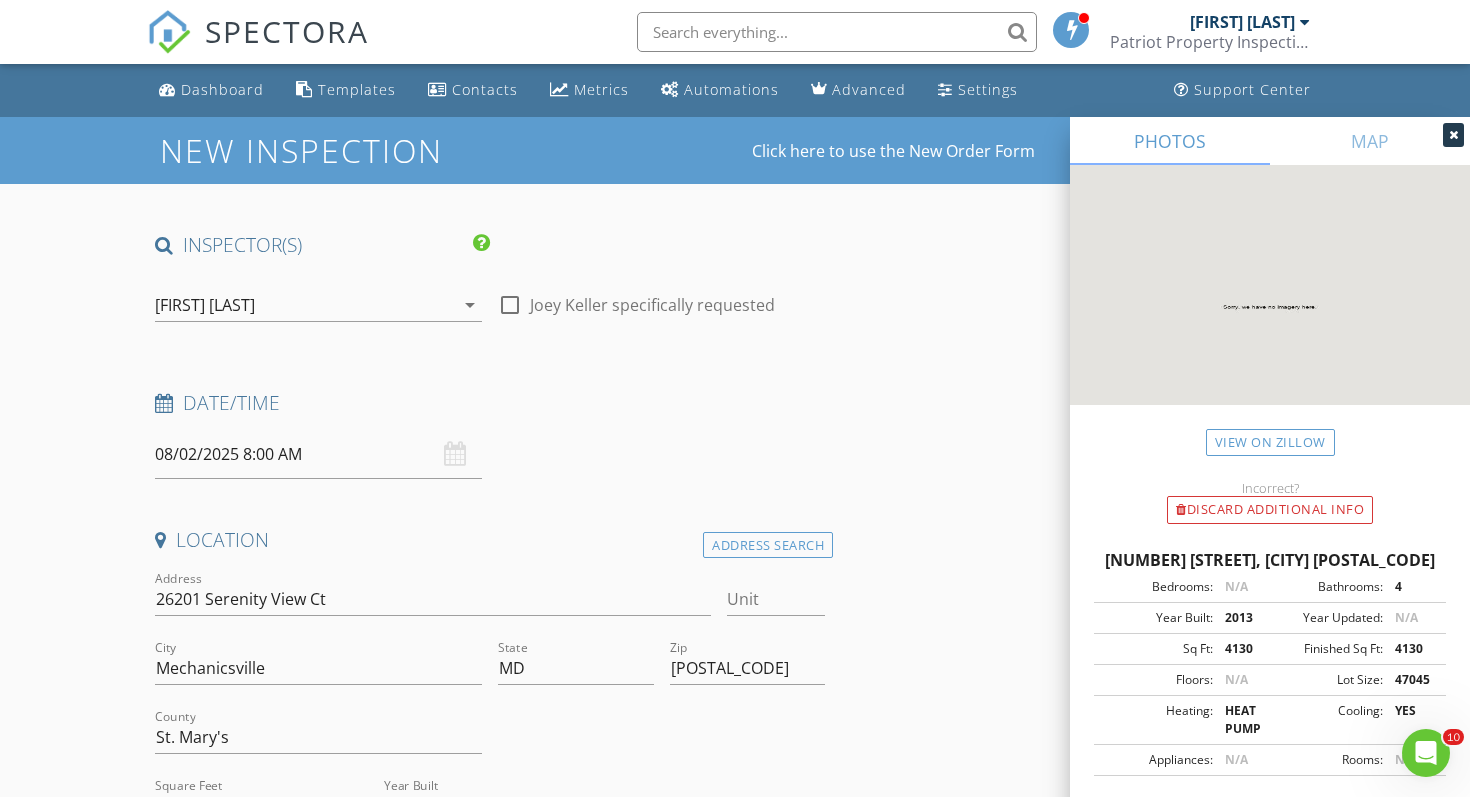 click on "08/02/2025 8:00 AM" at bounding box center [318, 454] 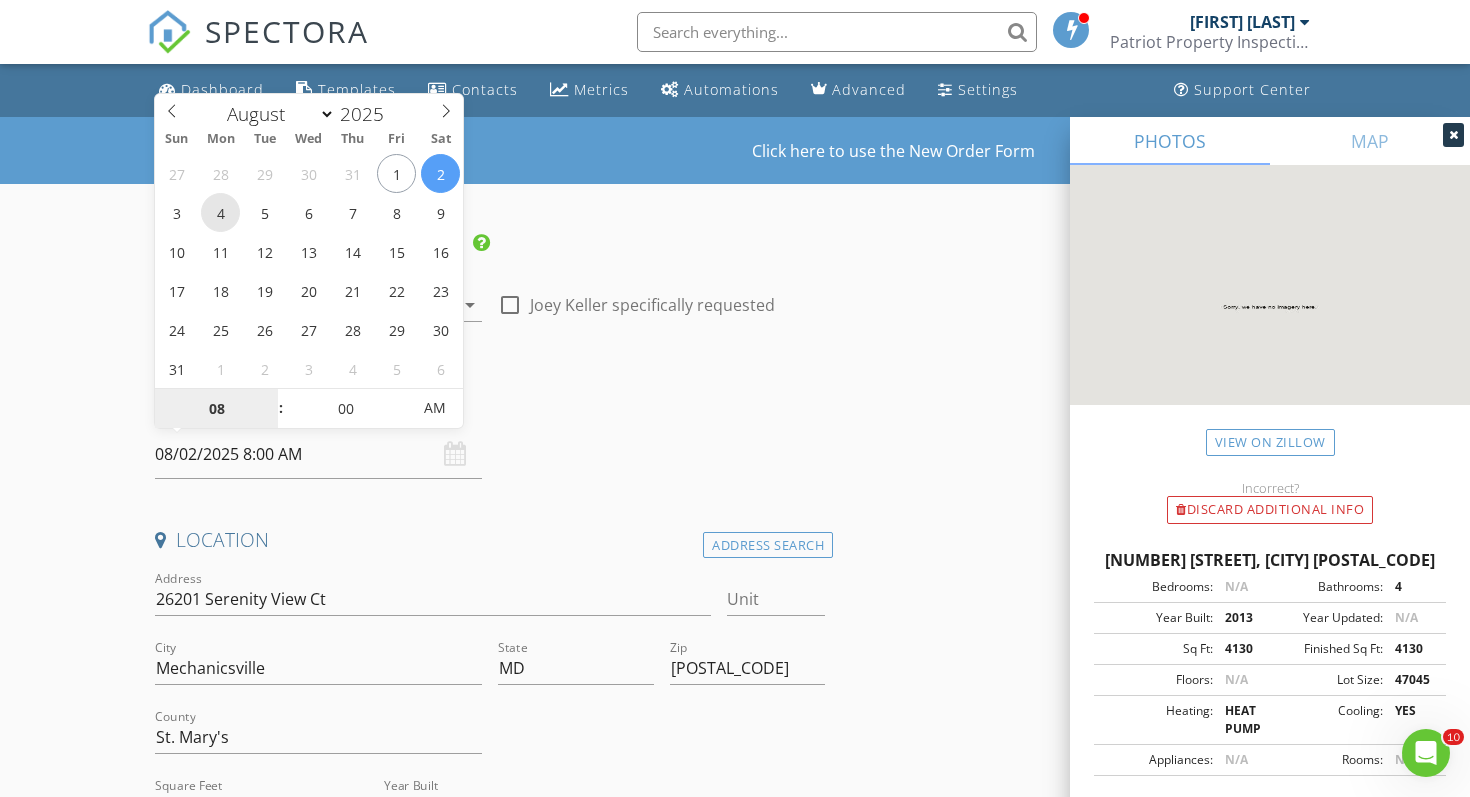 type on "08/04/2025 8:00 AM" 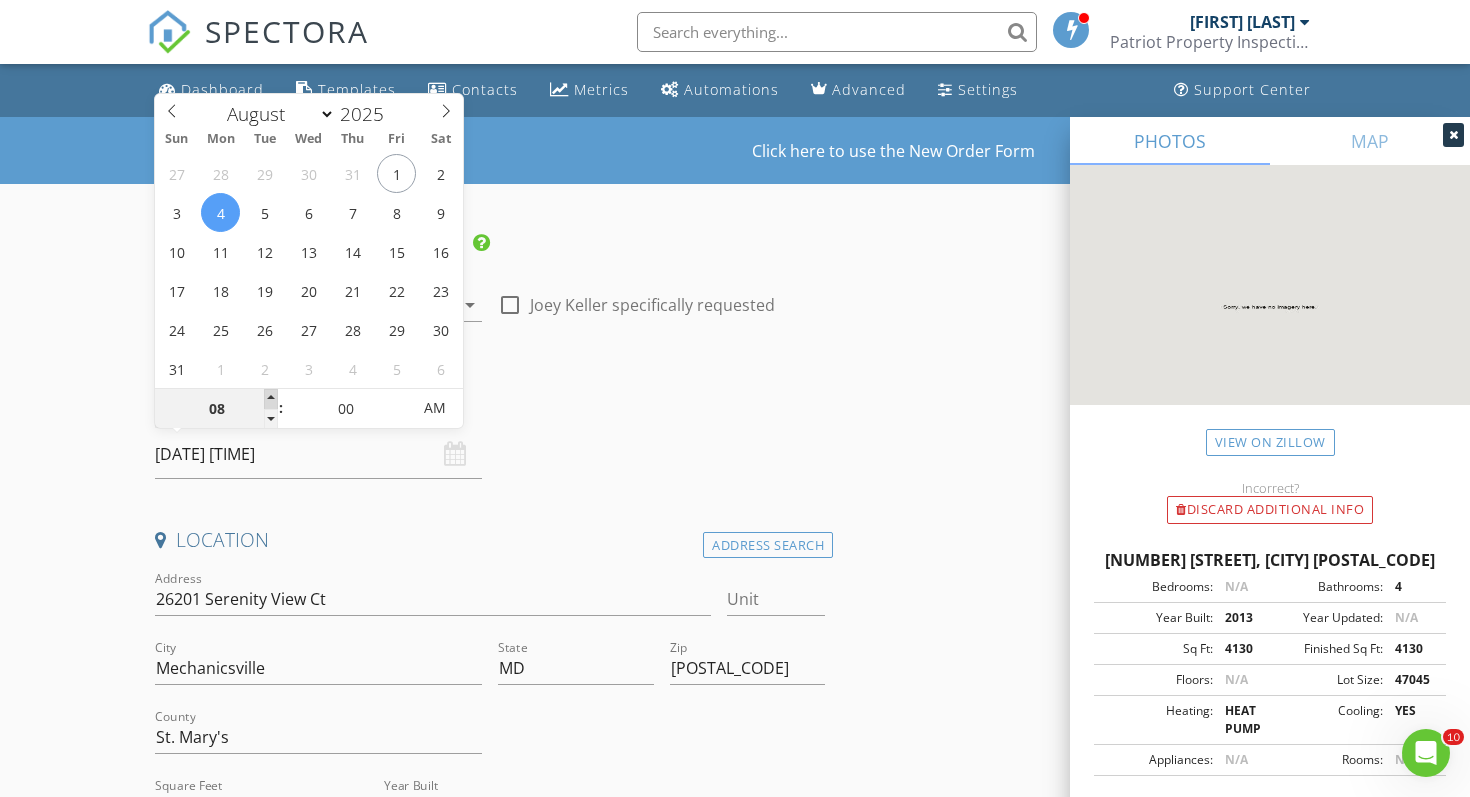 type on "09" 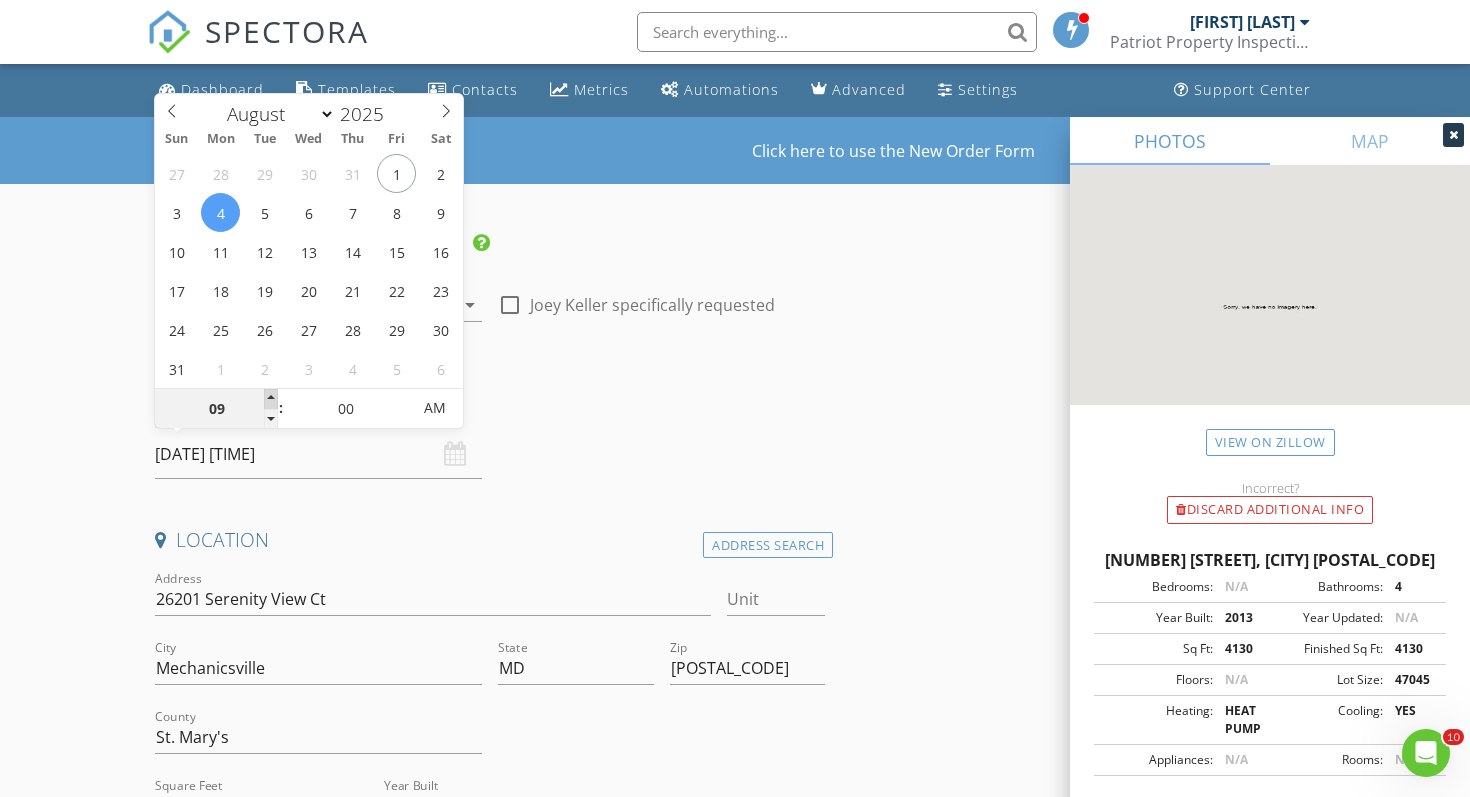 click at bounding box center (271, 399) 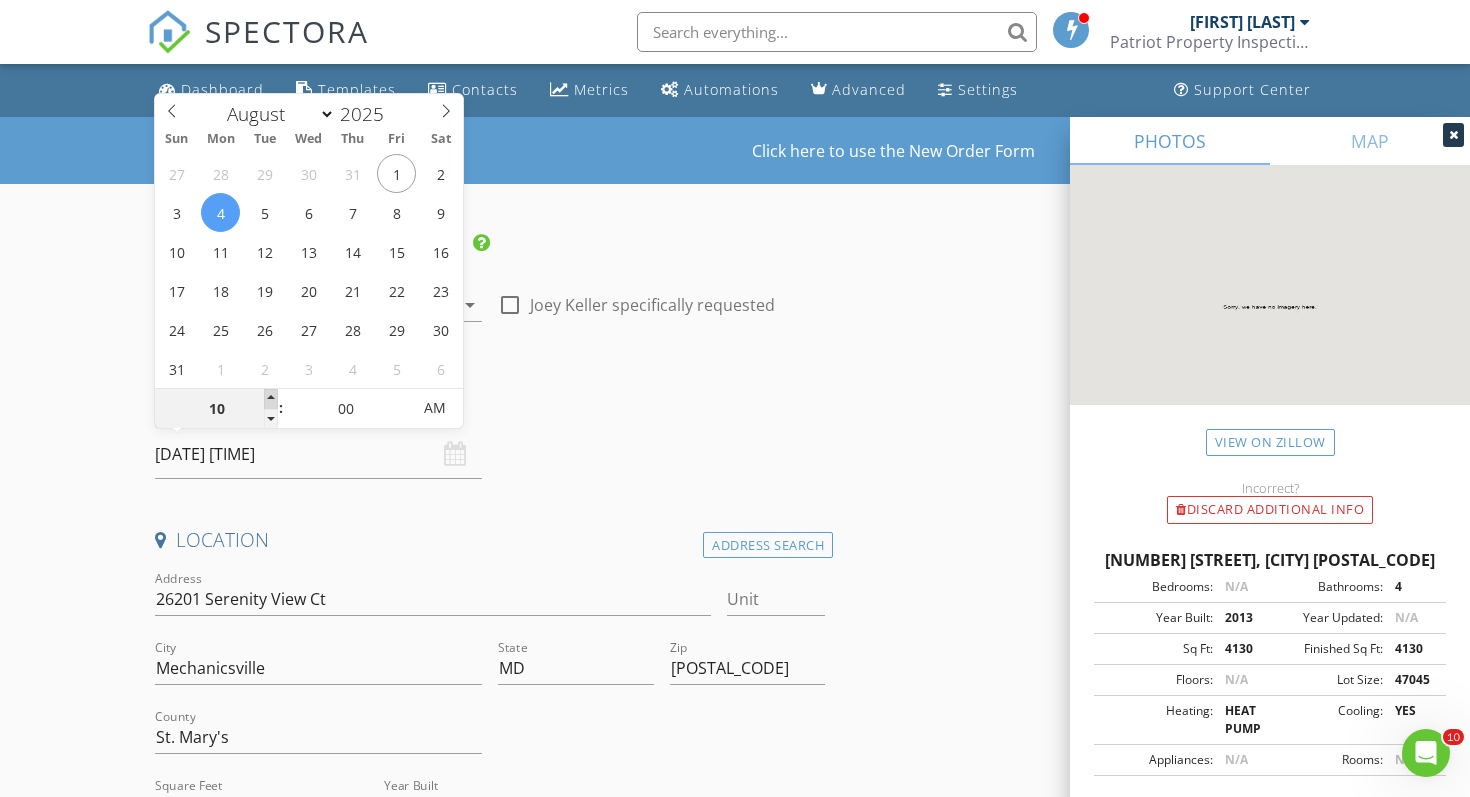 click at bounding box center [271, 399] 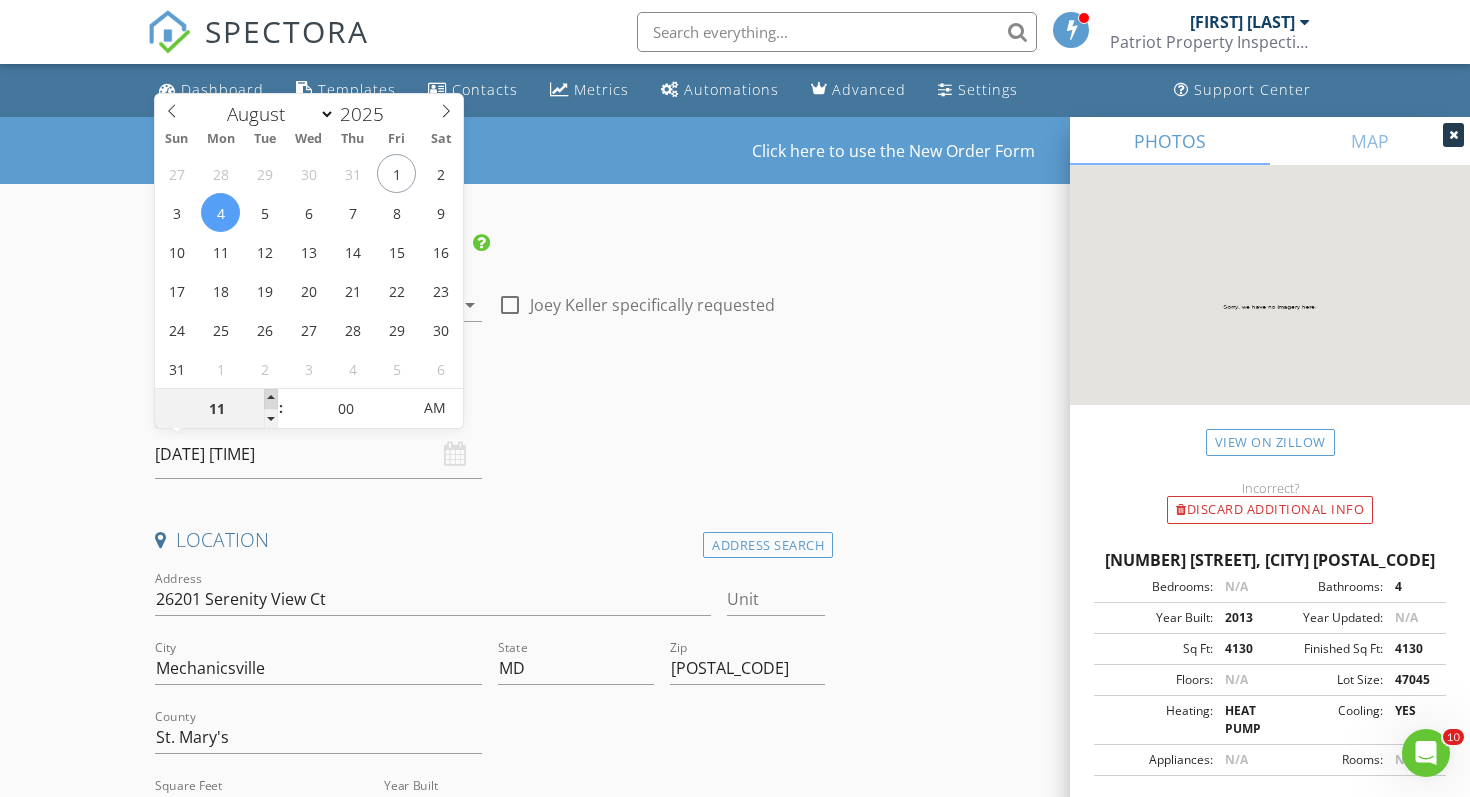 click at bounding box center [271, 399] 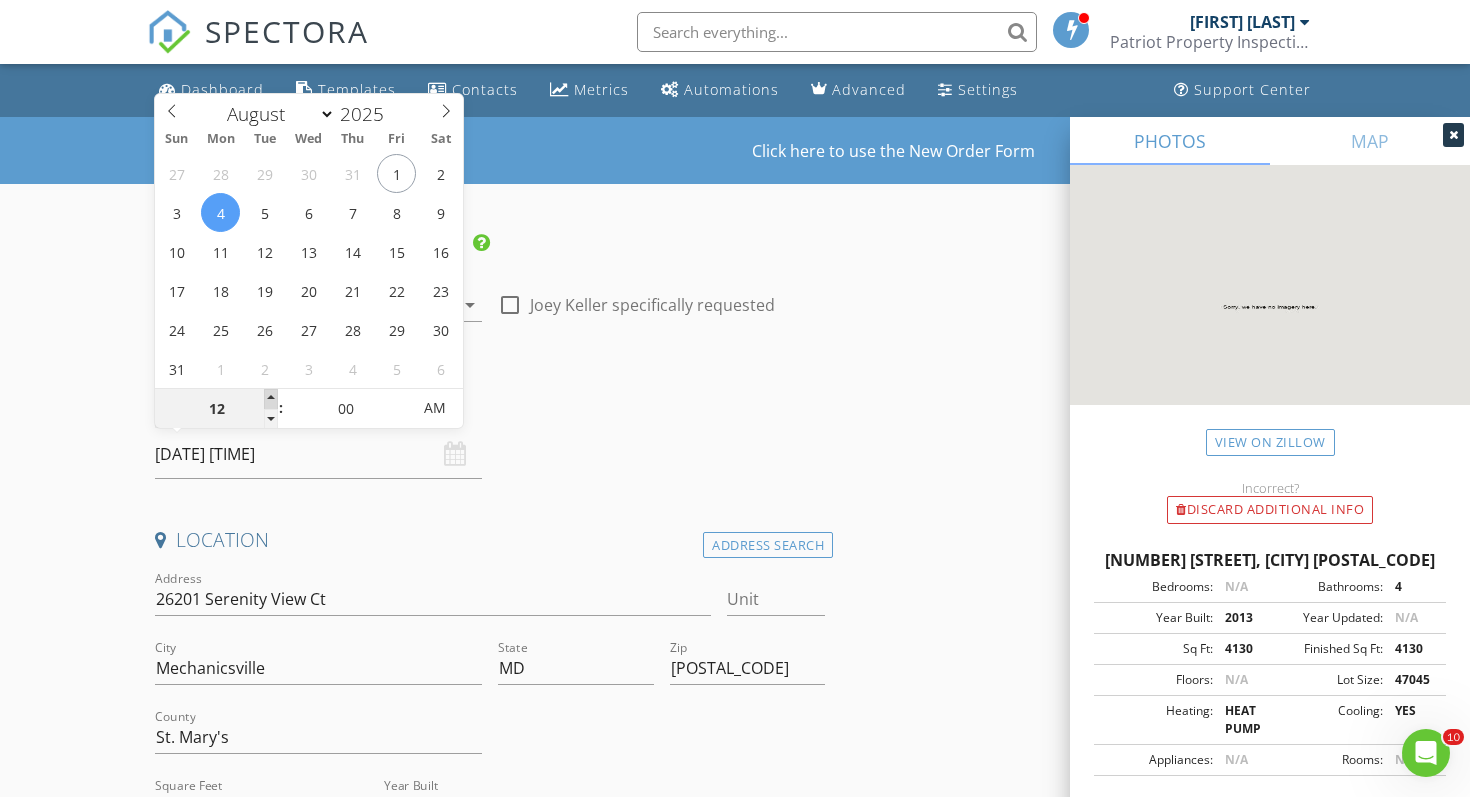 click at bounding box center [271, 399] 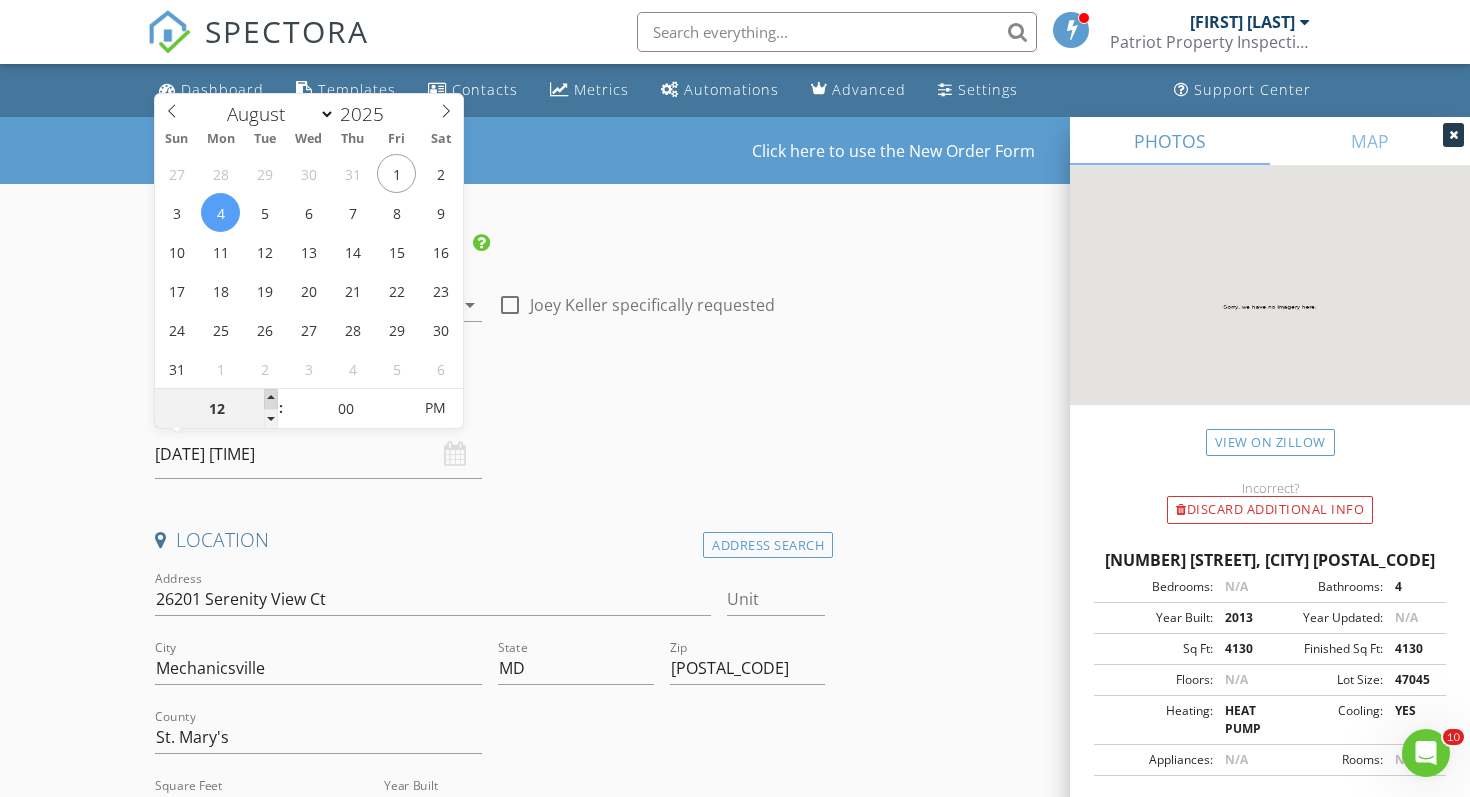 type on "01" 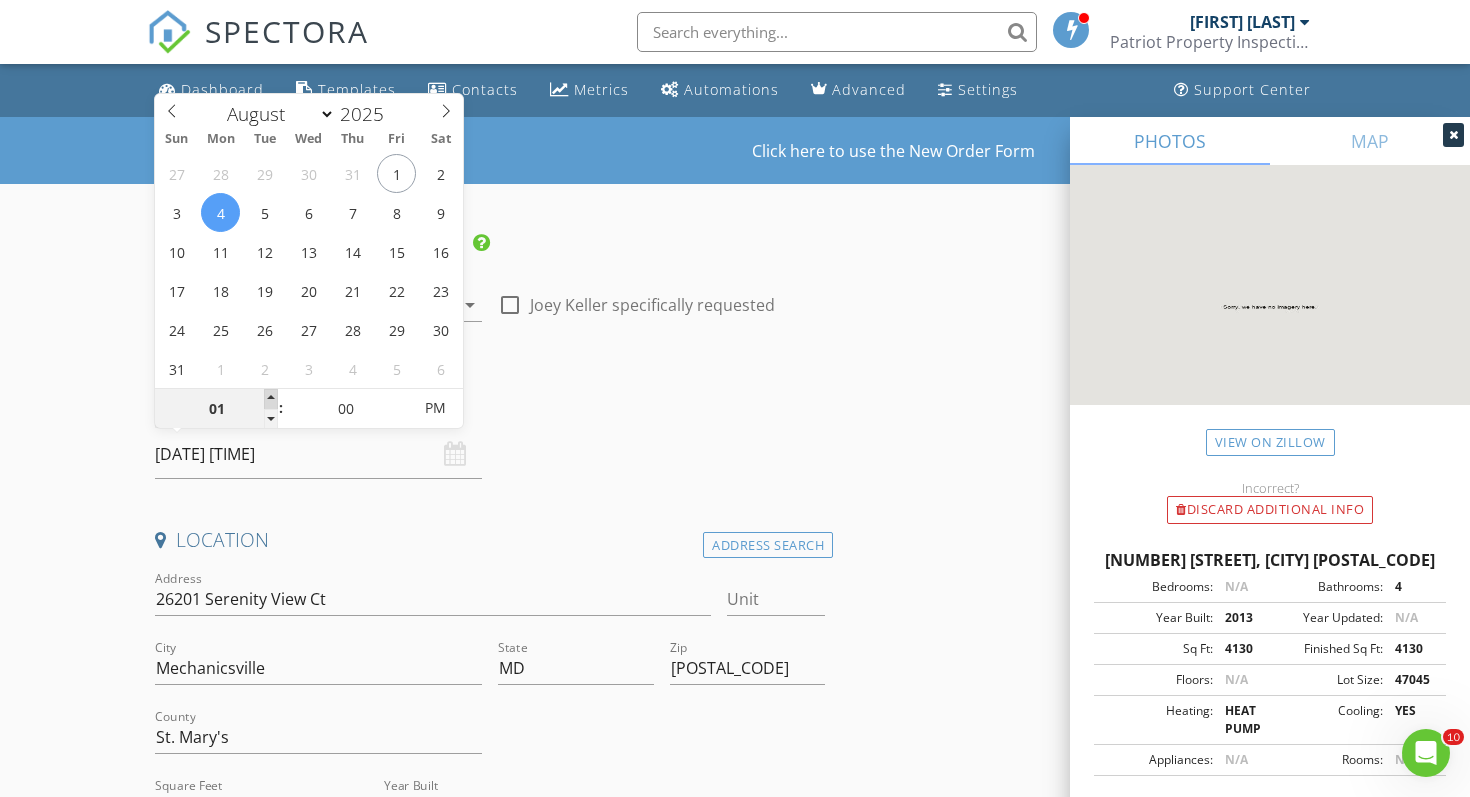 click at bounding box center [271, 399] 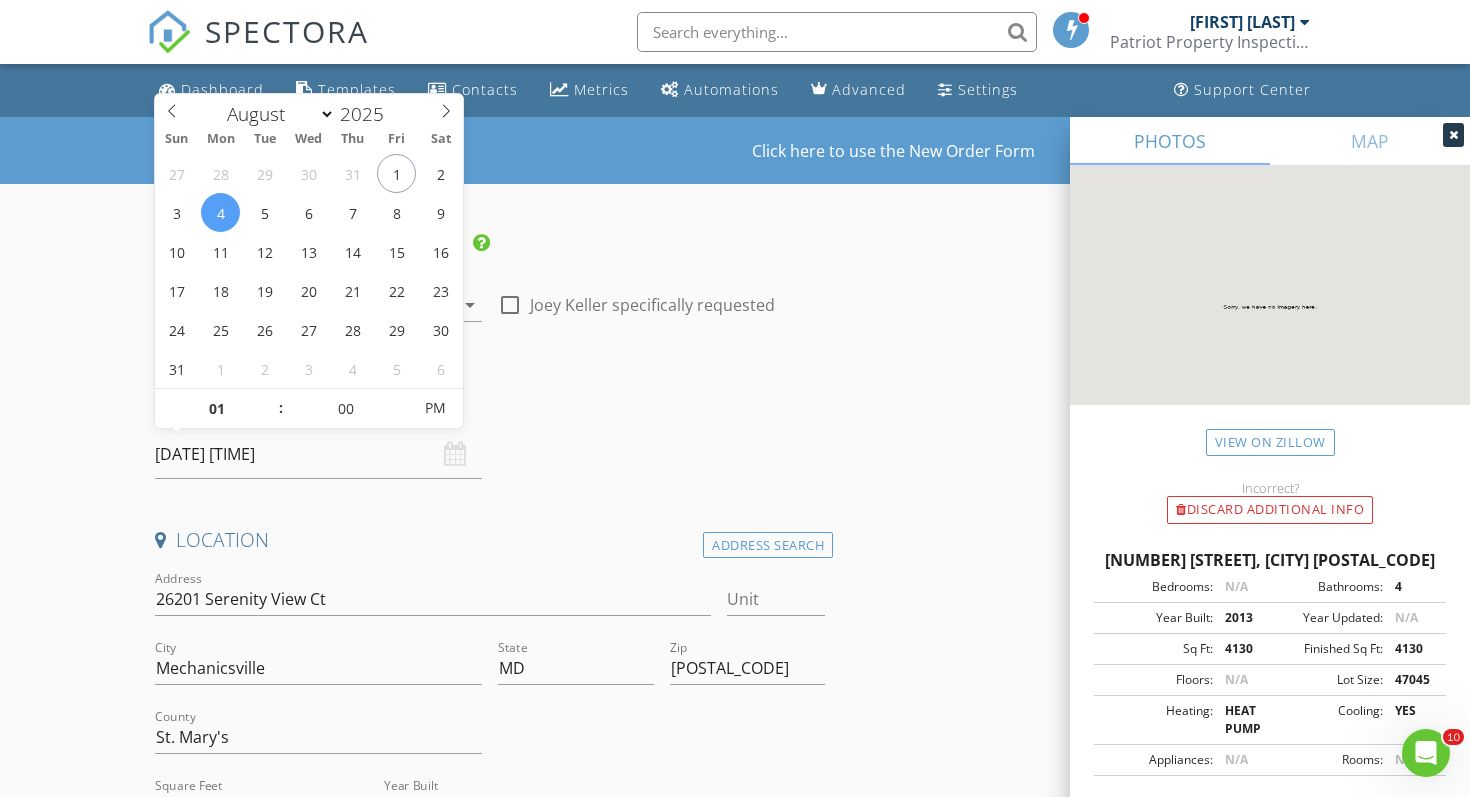 click on "New Inspection
Click here to use the New Order Form
INSPECTOR(S)
check_box   Joey Keller   PRIMARY   Joey Keller arrow_drop_down   check_box_outline_blank Joey Keller specifically requested
Date/Time
08/04/2025 1:00 PM
Location
Address Search       Address 26201 Serenity View Ct   Unit   City Mechanicsville   State MD   Zip 20659   County St. Mary's     Square Feet 4641   Year Built 2013   Foundation arrow_drop_down     Joey Keller     32.4 miles     (an hour)
client
check_box Enable Client CC email for this inspection   Client Search     check_box_outline_blank Client is a Company/Organization     First Name Paula   Last Name Williams   Email Paula9250@outlook.com   CC Email   Phone           Notes   Private Notes
client
Client Search     check_box_outline_blank Client is a Company/Organization     Edward" at bounding box center (735, 2463) 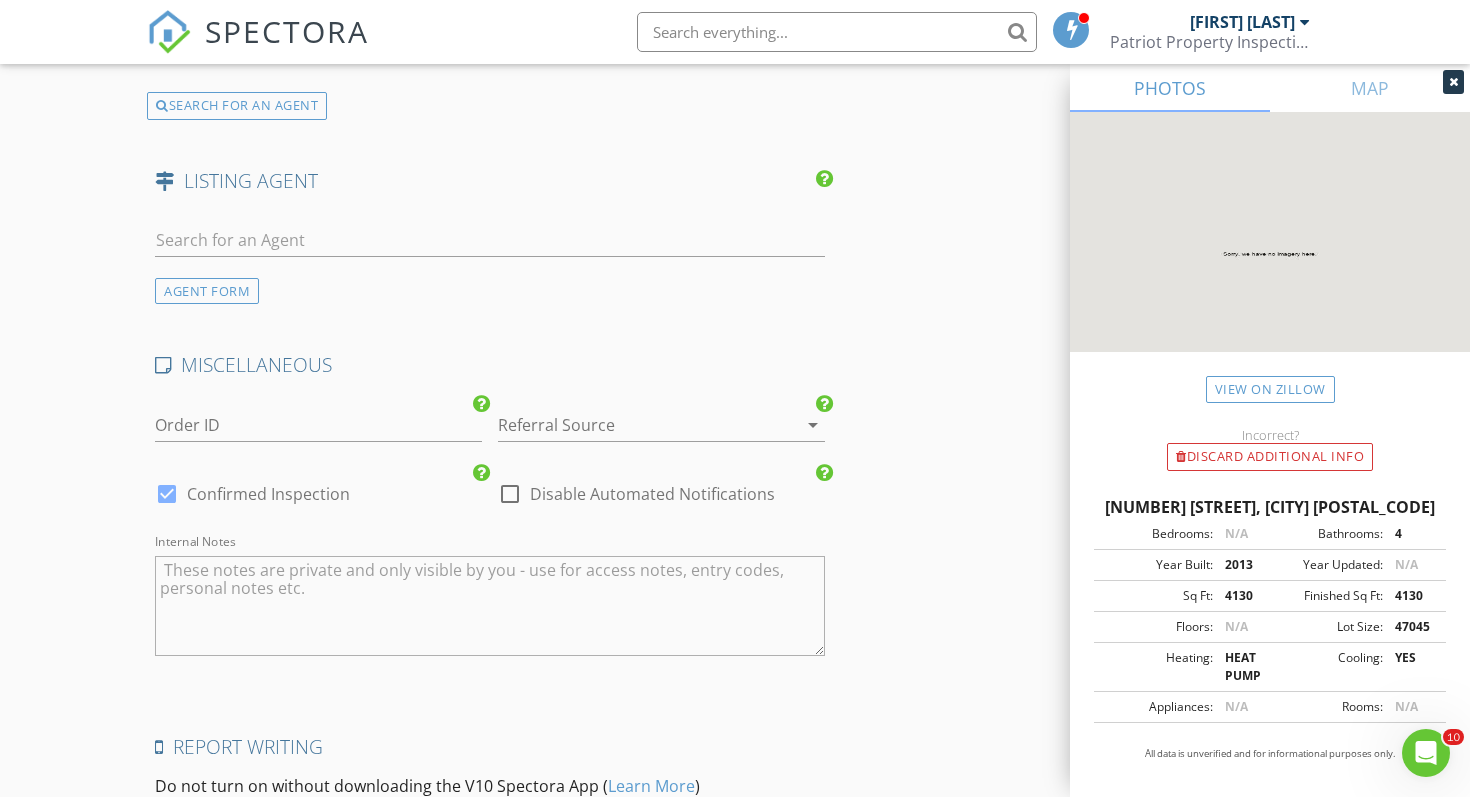 scroll, scrollTop: 4008, scrollLeft: 0, axis: vertical 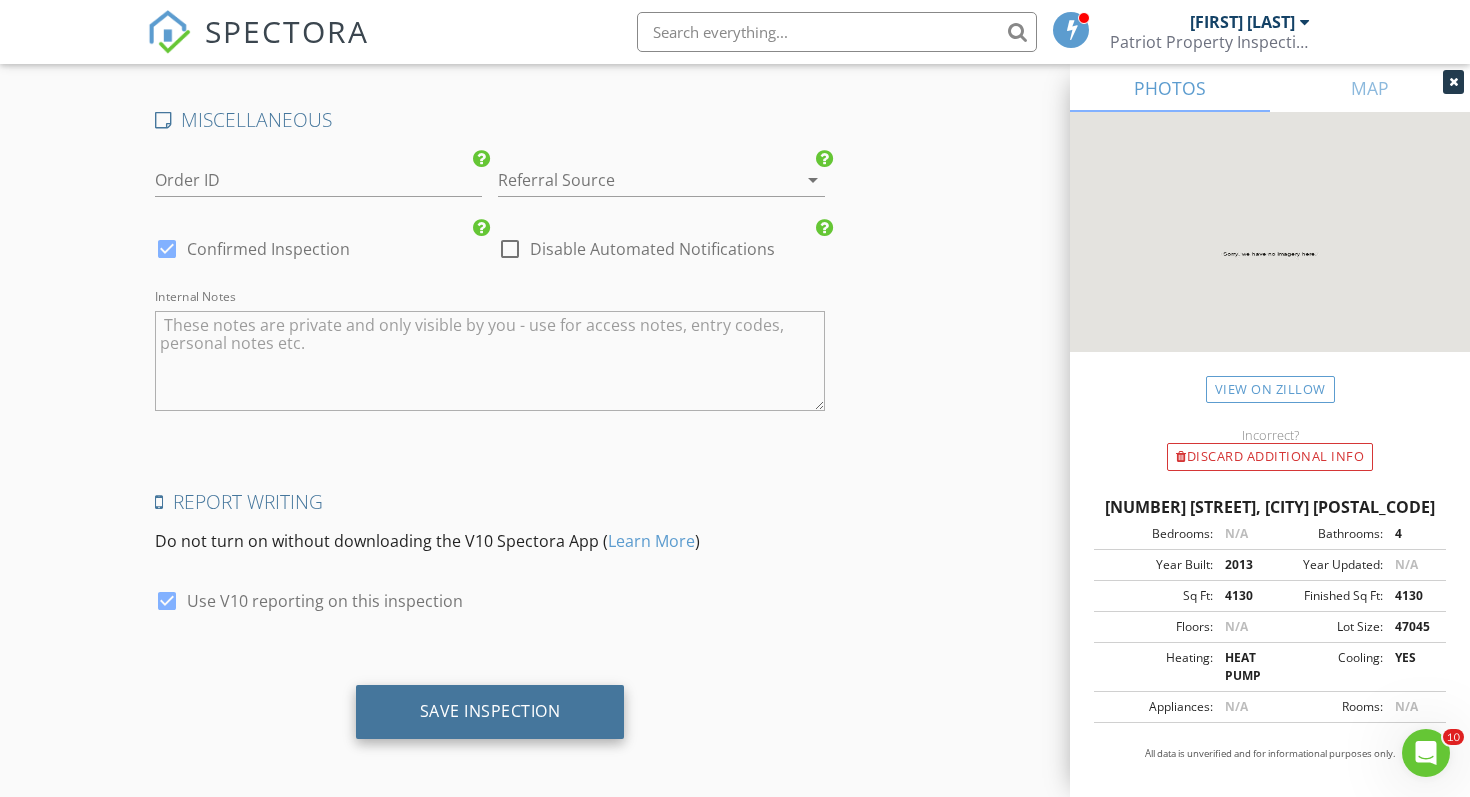 click on "Save Inspection" at bounding box center [490, 711] 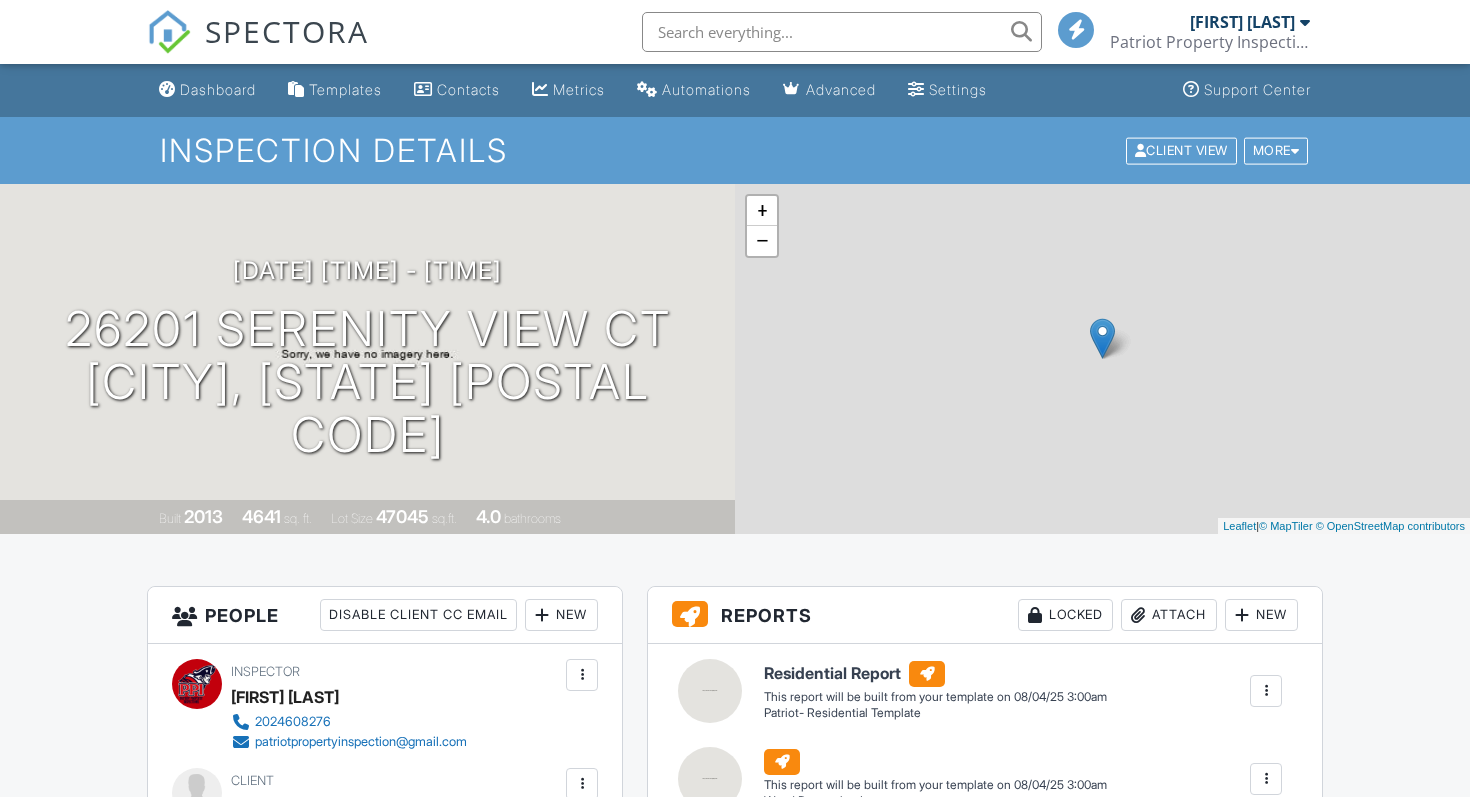 scroll, scrollTop: 0, scrollLeft: 0, axis: both 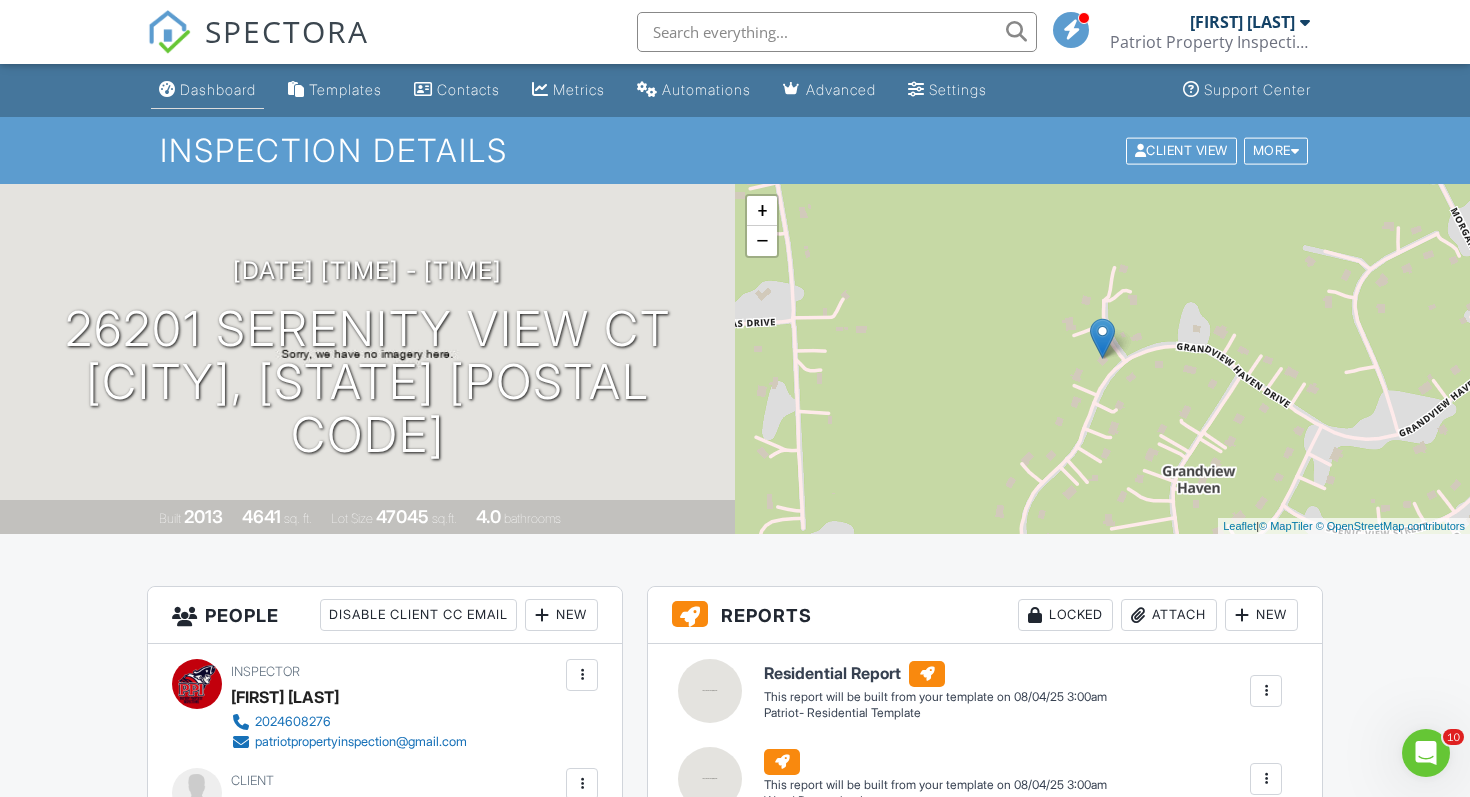 click on "Dashboard" at bounding box center (218, 89) 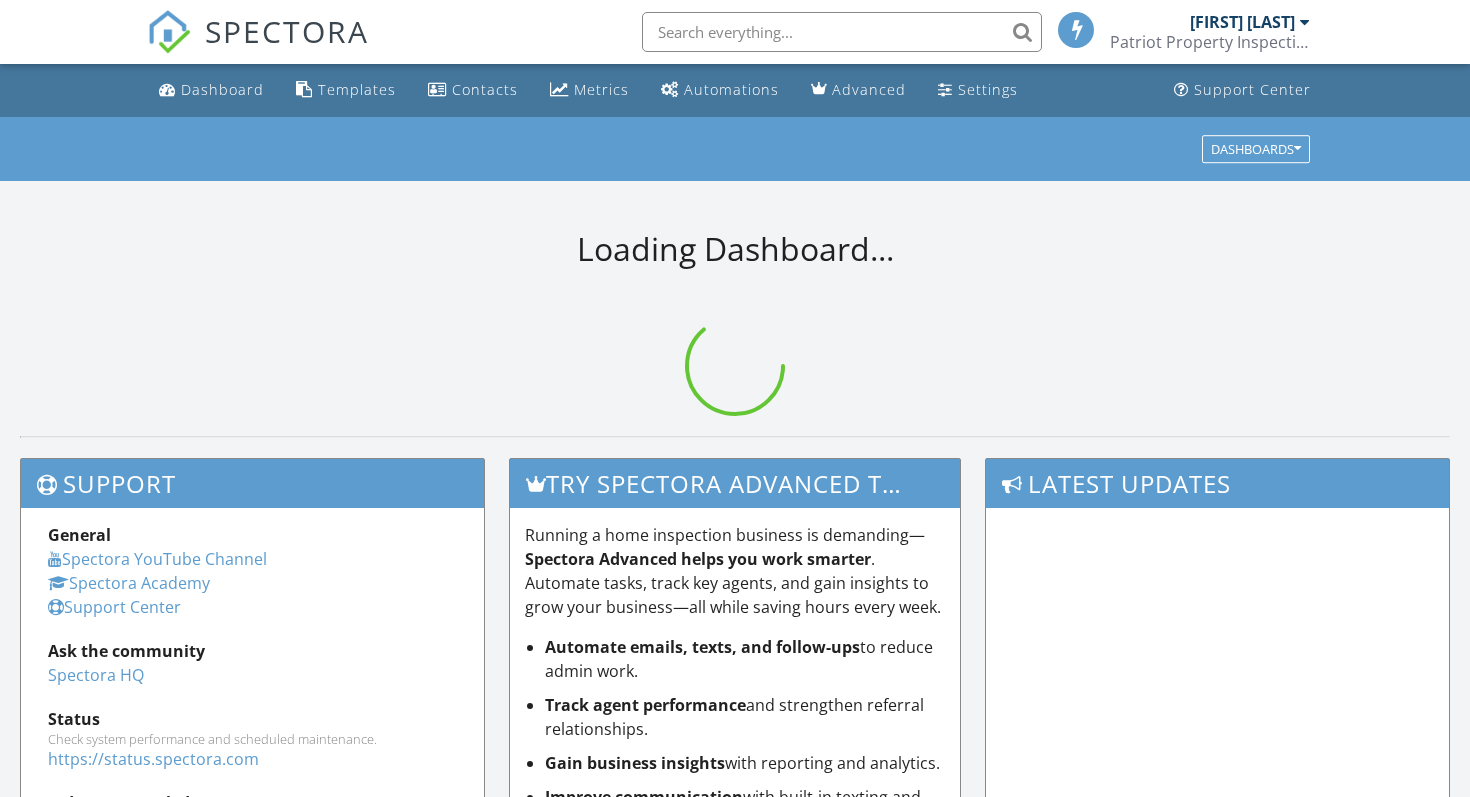 scroll, scrollTop: 0, scrollLeft: 0, axis: both 